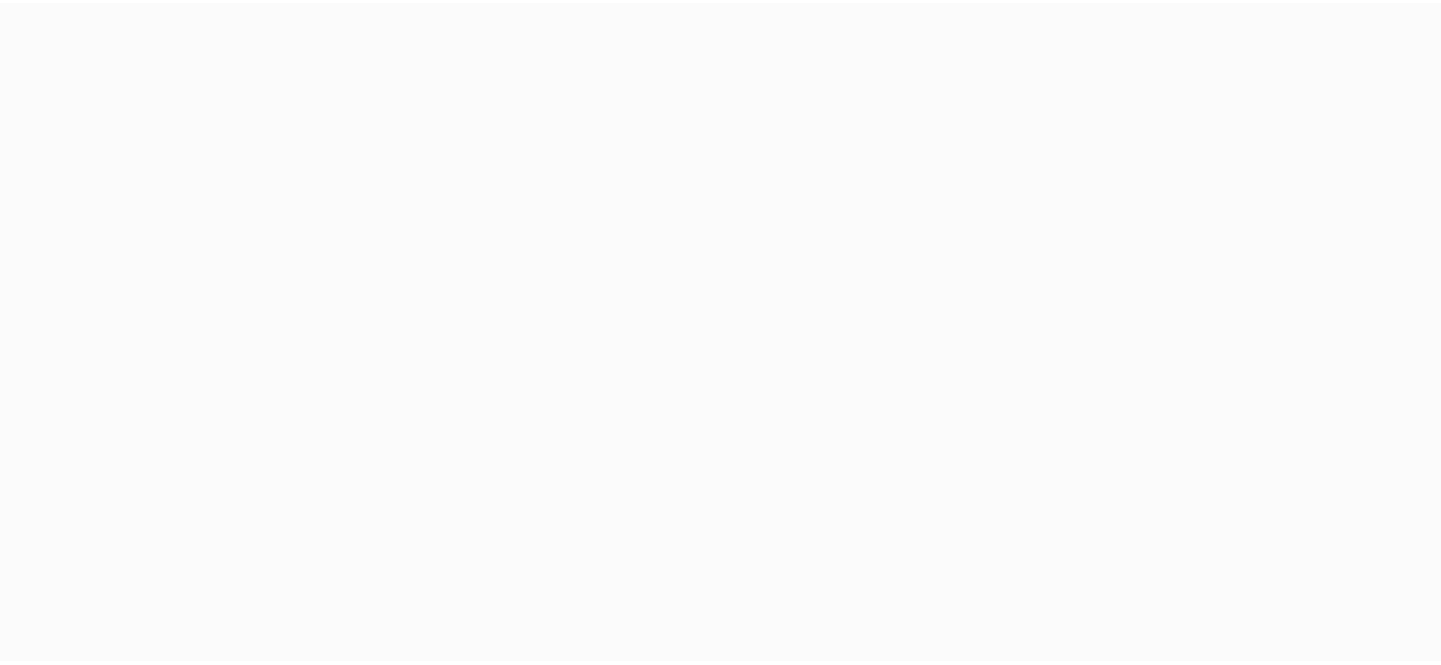 scroll, scrollTop: 0, scrollLeft: 0, axis: both 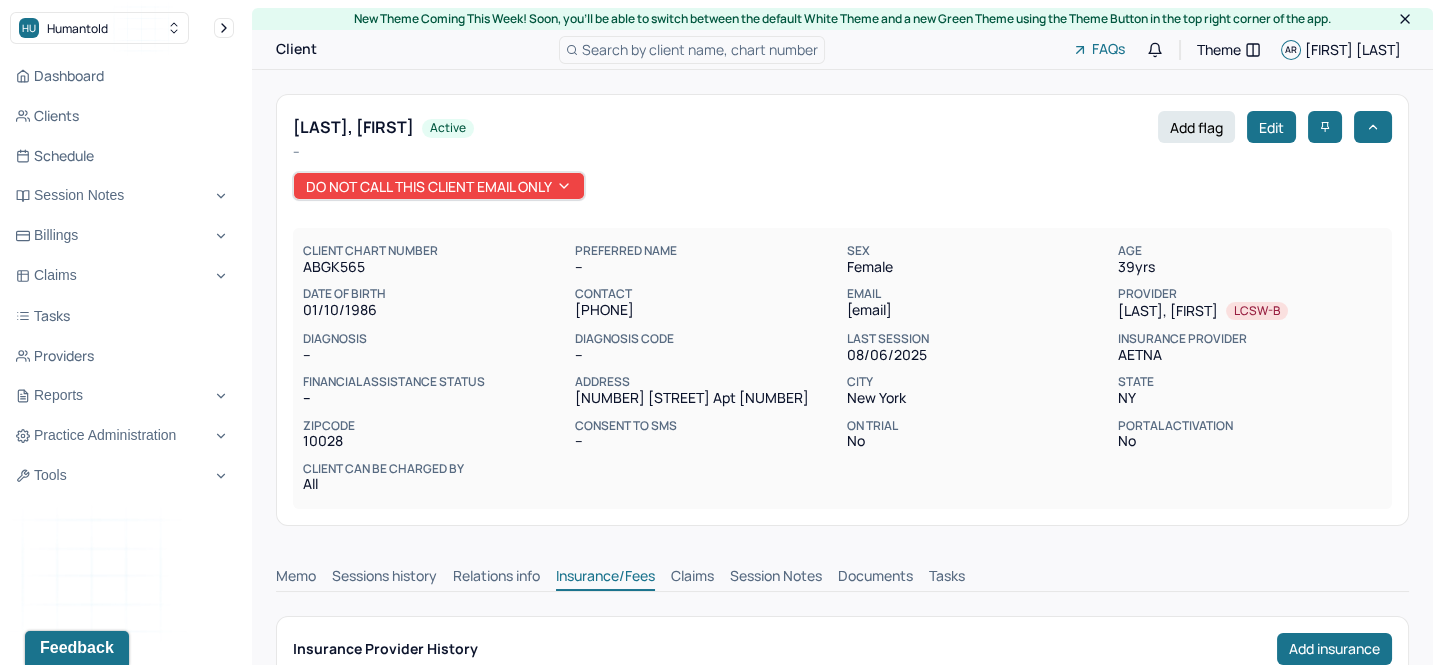 click on "Search by client name, chart number" at bounding box center [700, 49] 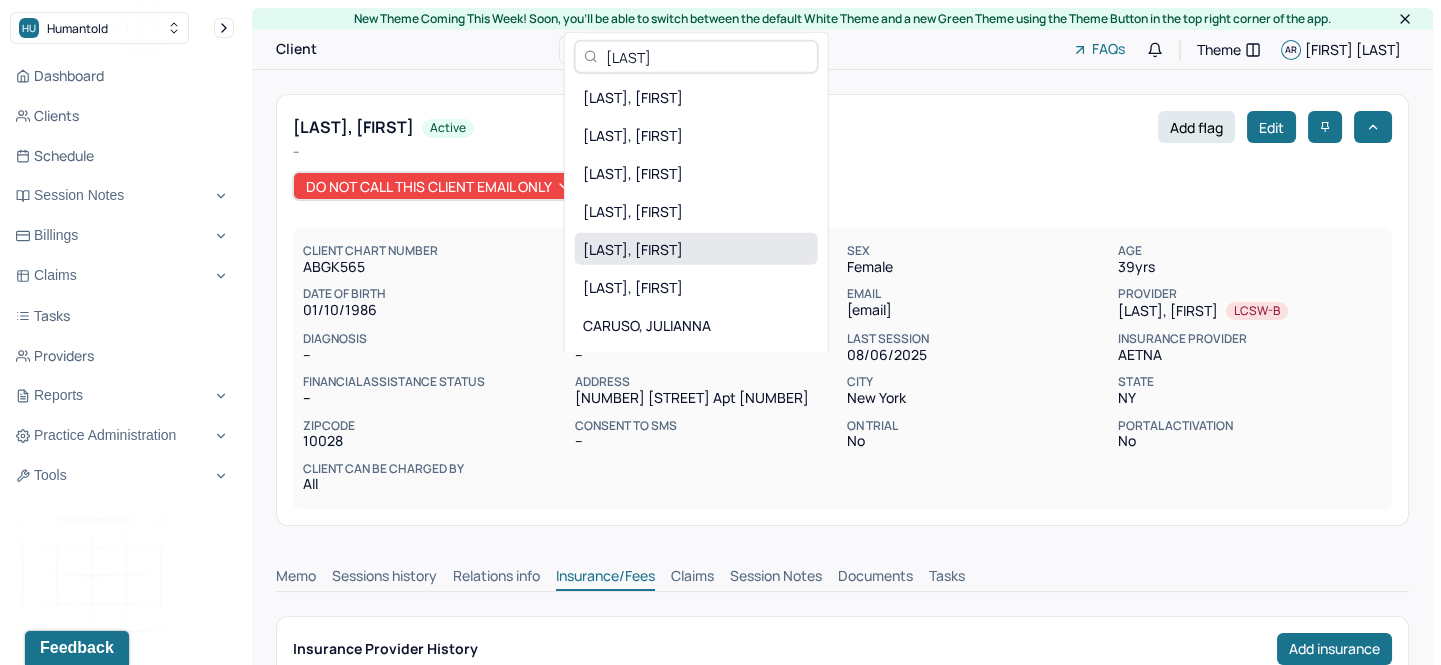 type on "arz" 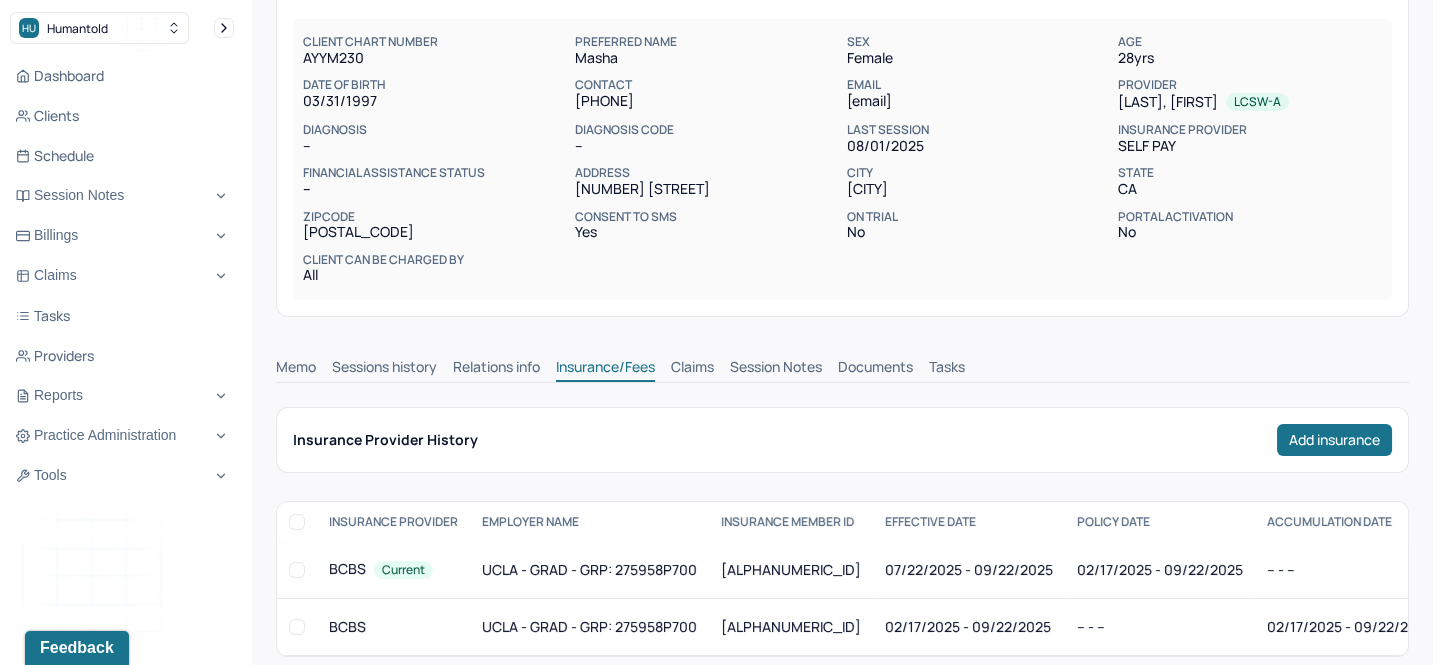 scroll, scrollTop: 0, scrollLeft: 0, axis: both 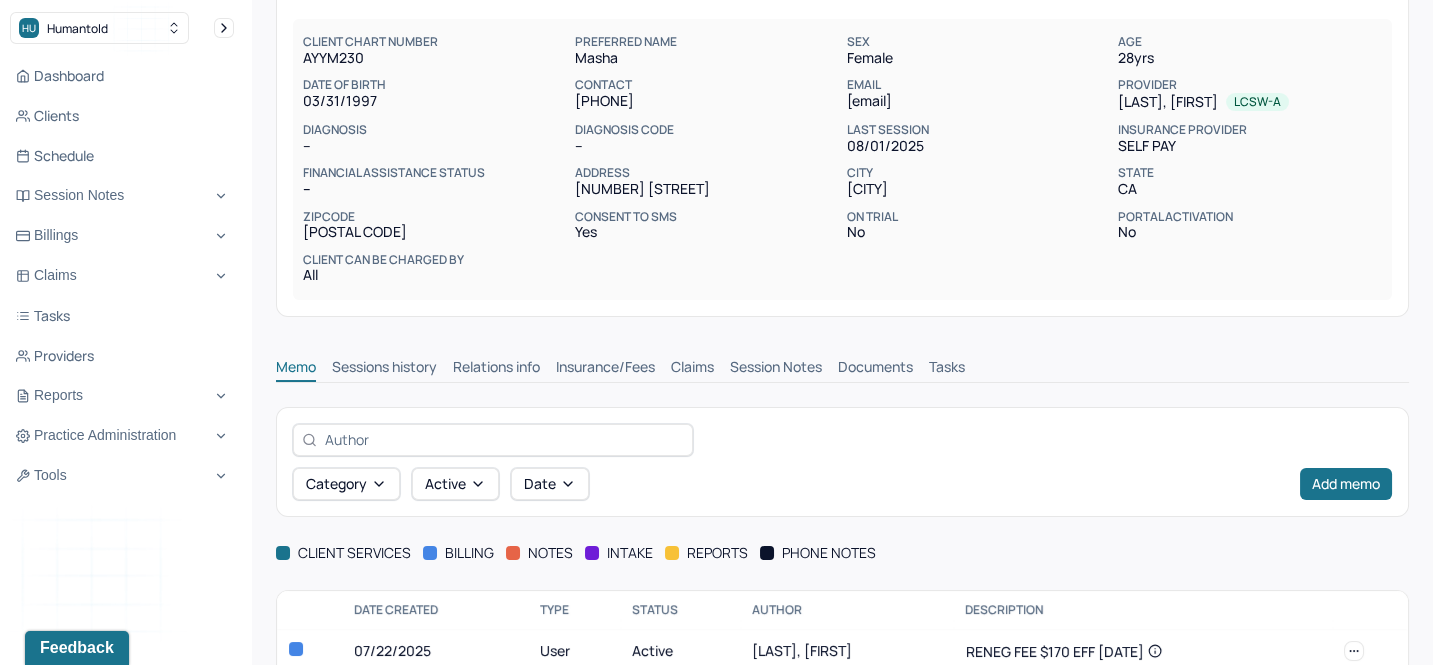 click on "Insurance/Fees" at bounding box center (605, 369) 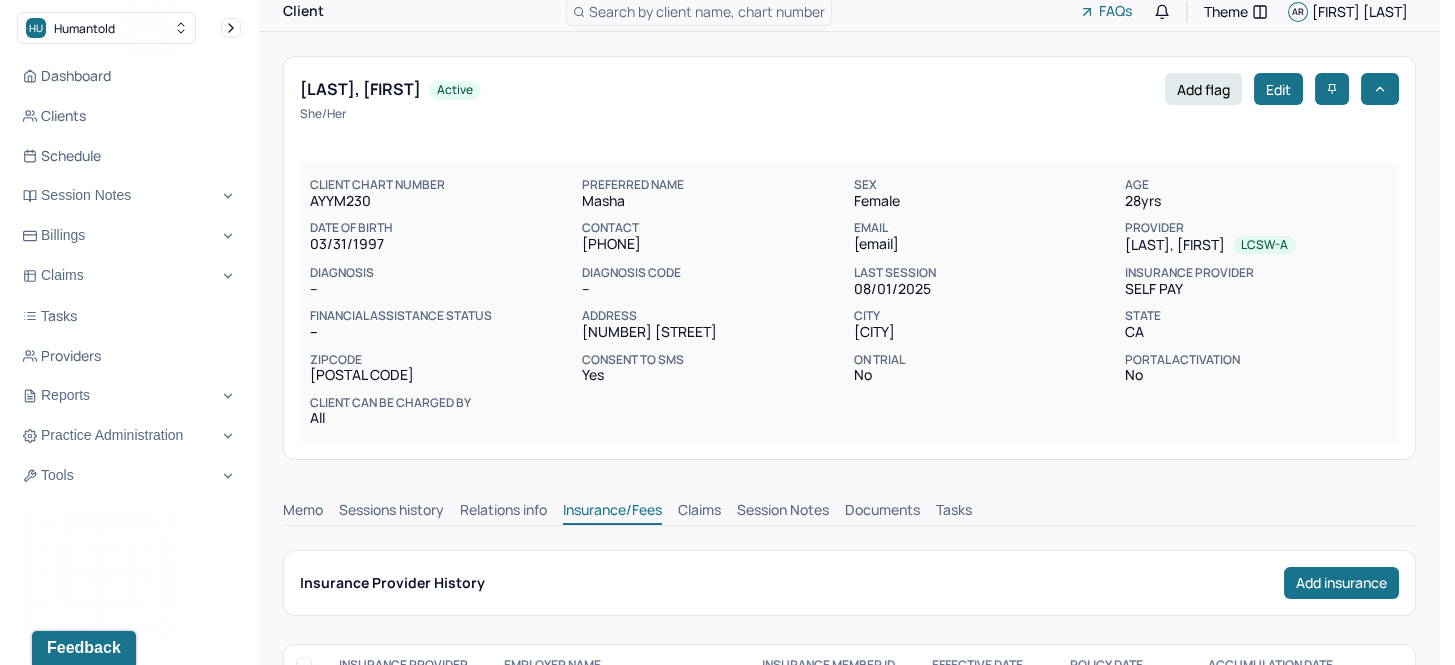 scroll, scrollTop: 0, scrollLeft: 0, axis: both 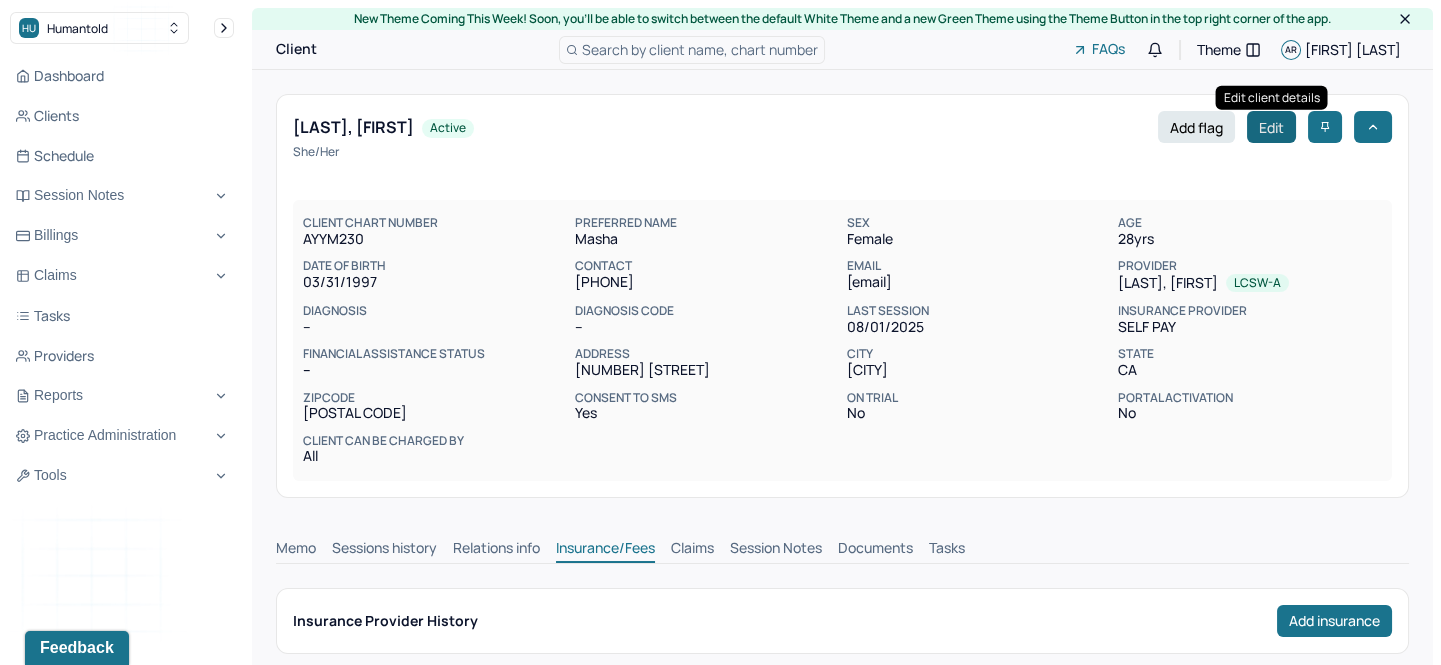 click on "Edit" at bounding box center [1271, 127] 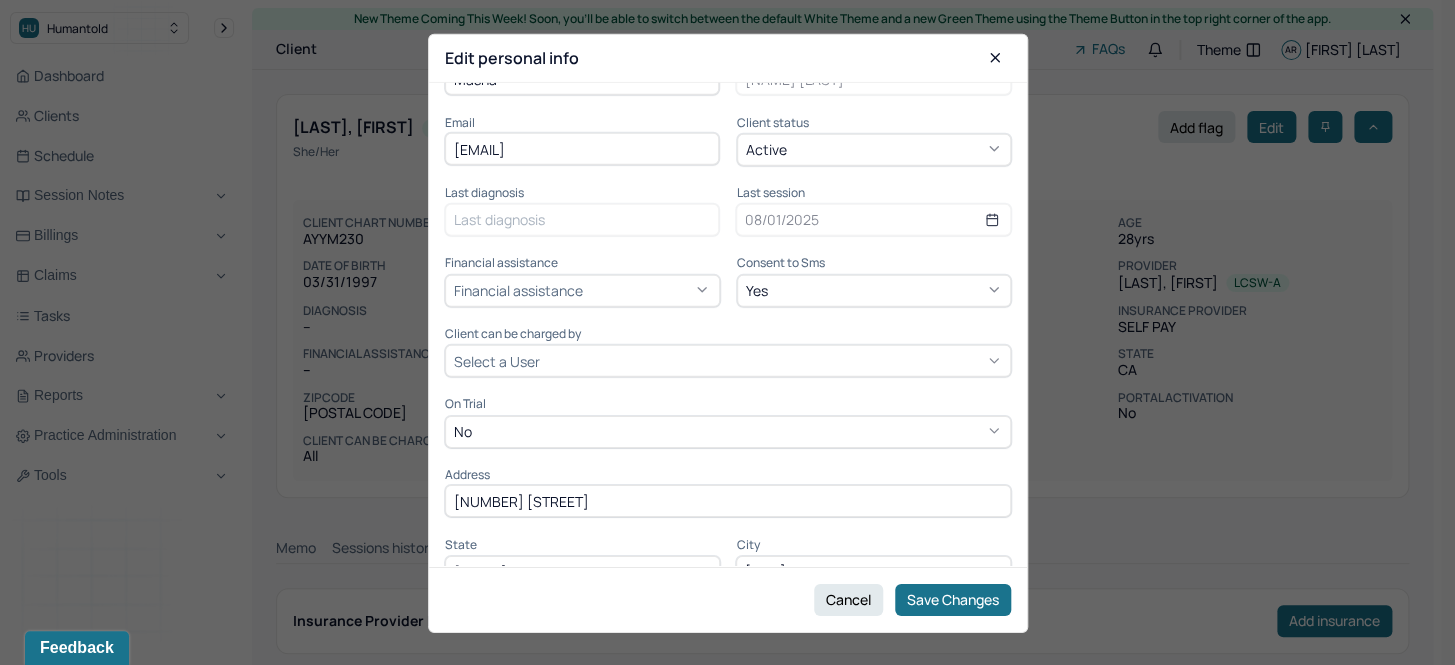 scroll, scrollTop: 272, scrollLeft: 0, axis: vertical 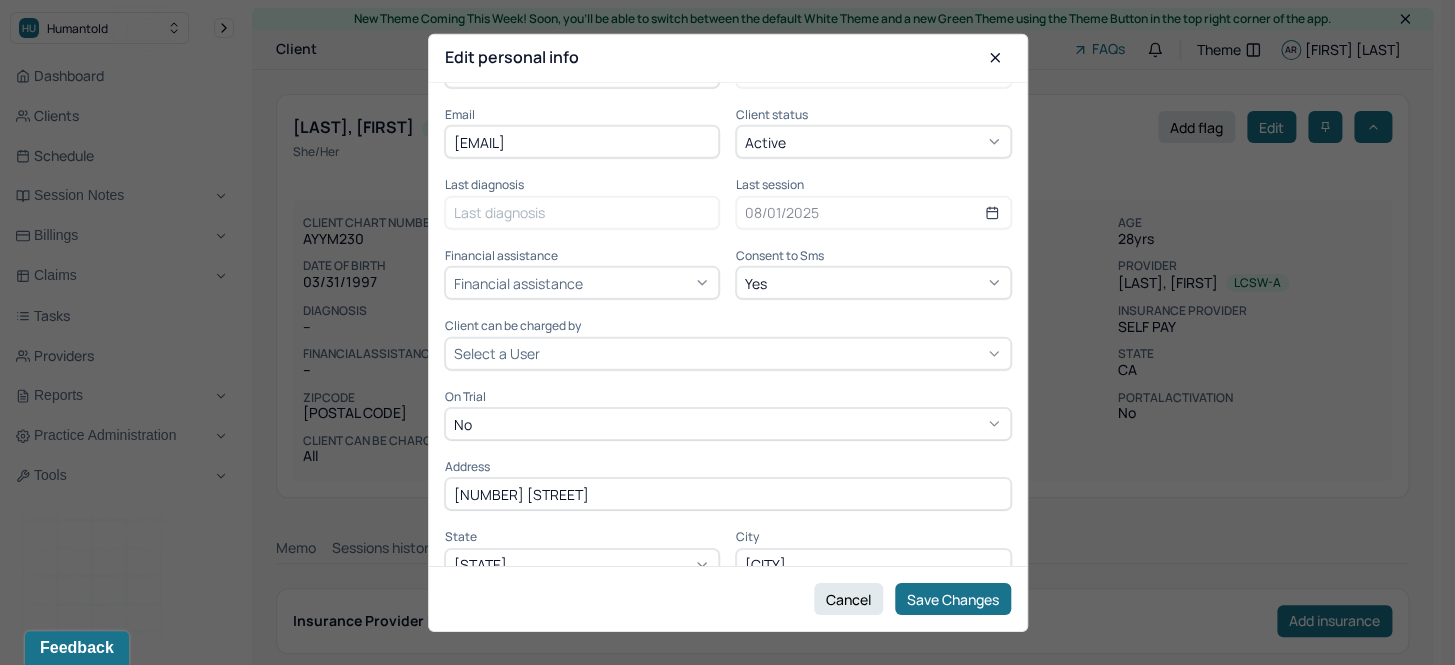 click on "Financial assistance" at bounding box center (582, 283) 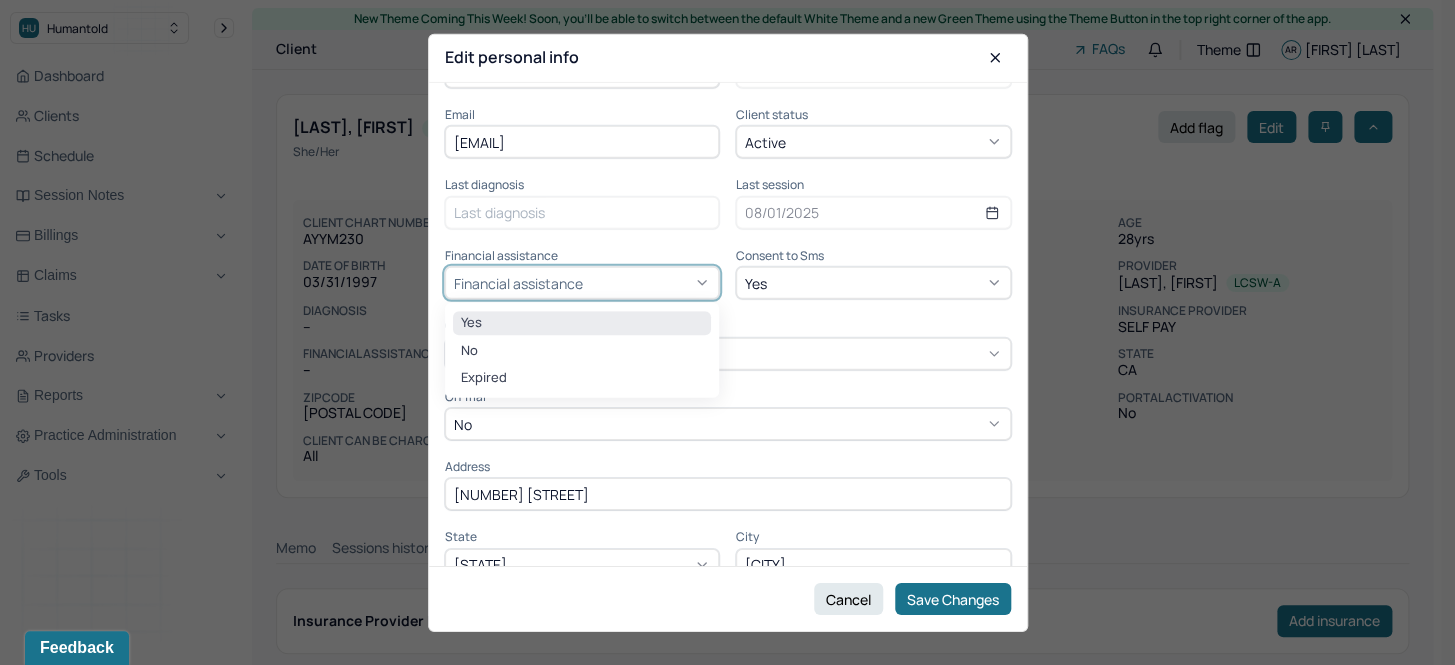 click on "Yes" at bounding box center (582, 323) 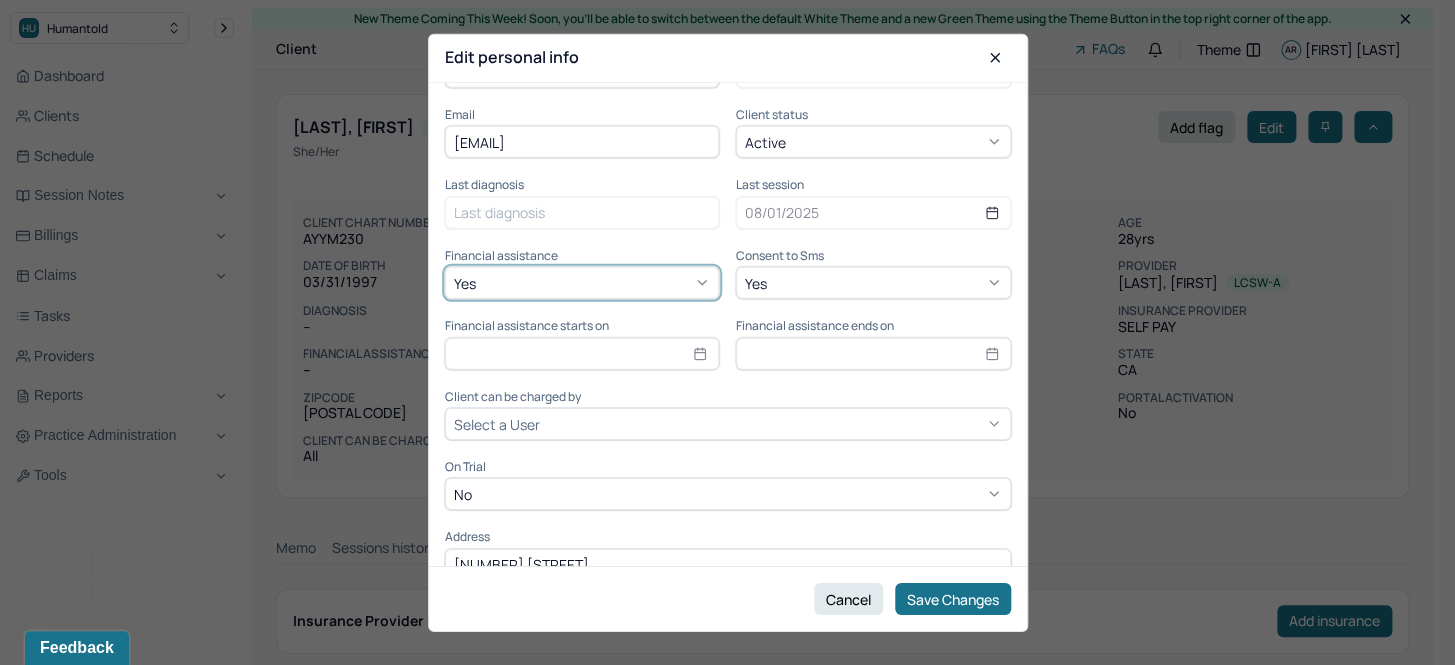 click at bounding box center (582, 353) 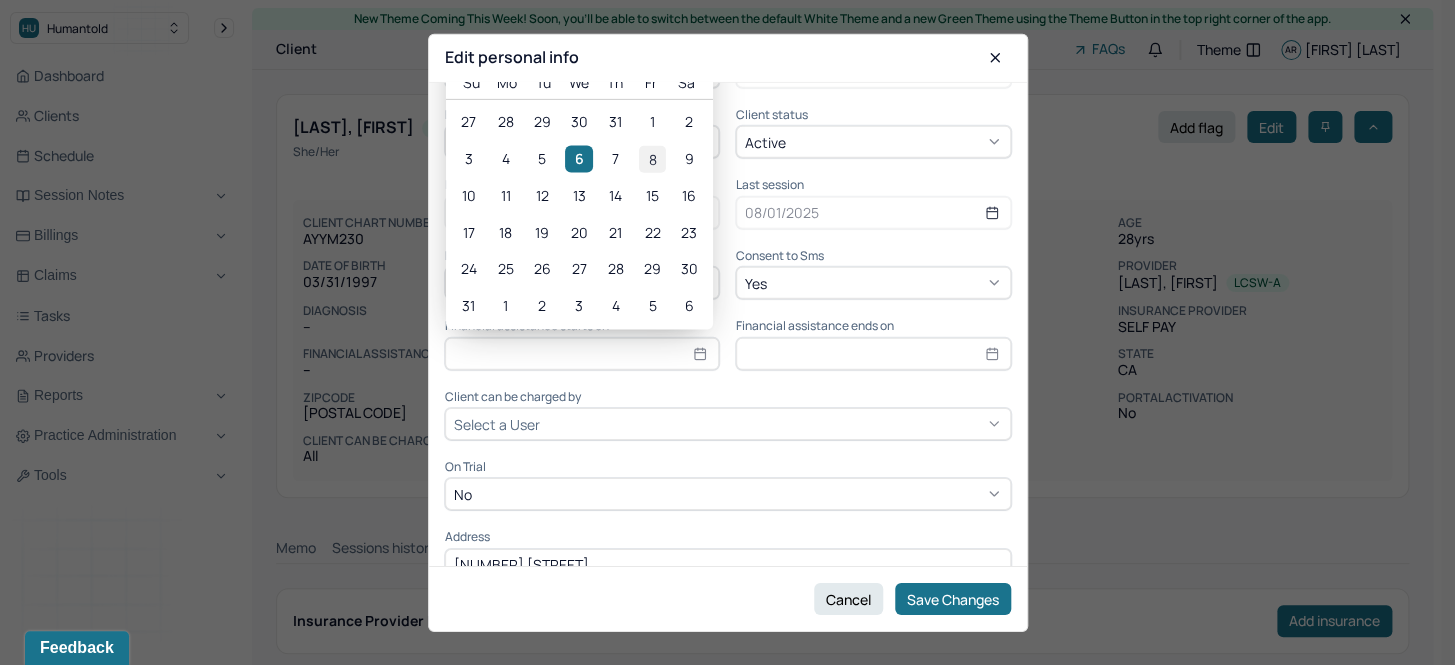 click on "8" at bounding box center (652, 158) 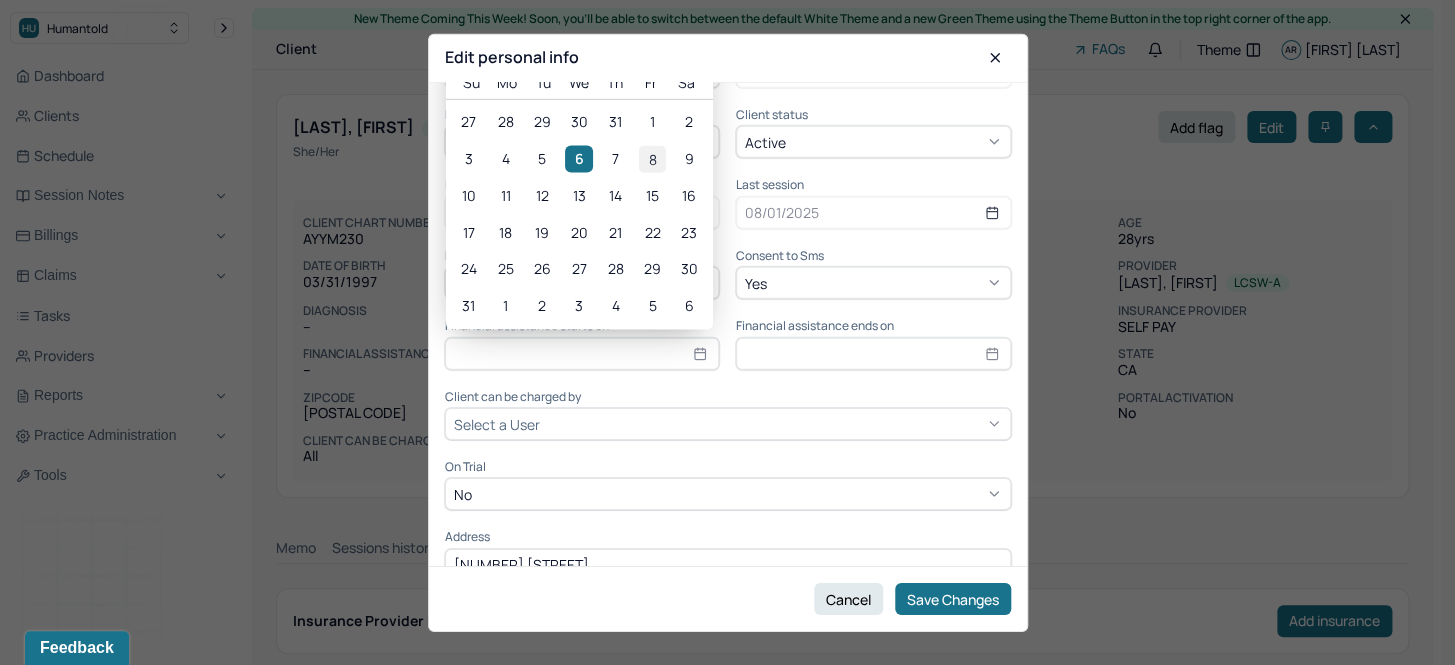 type on "[DATE]" 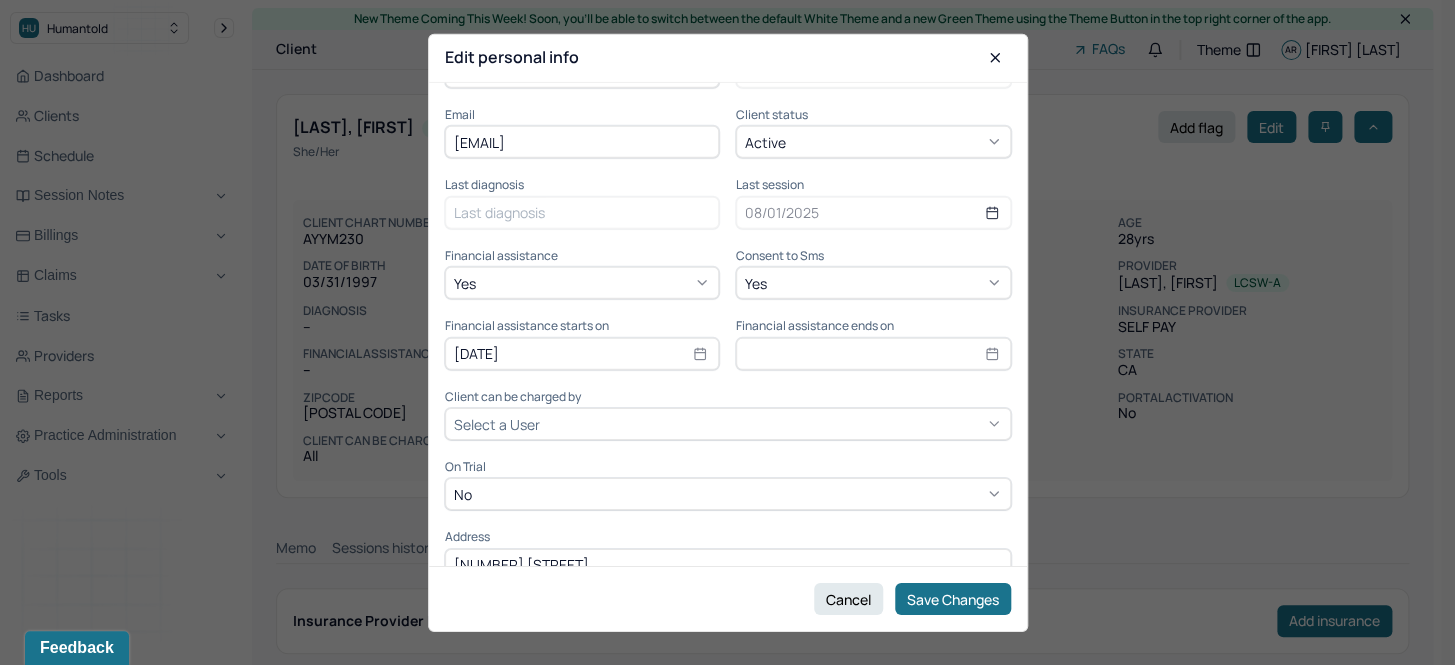 select on "7" 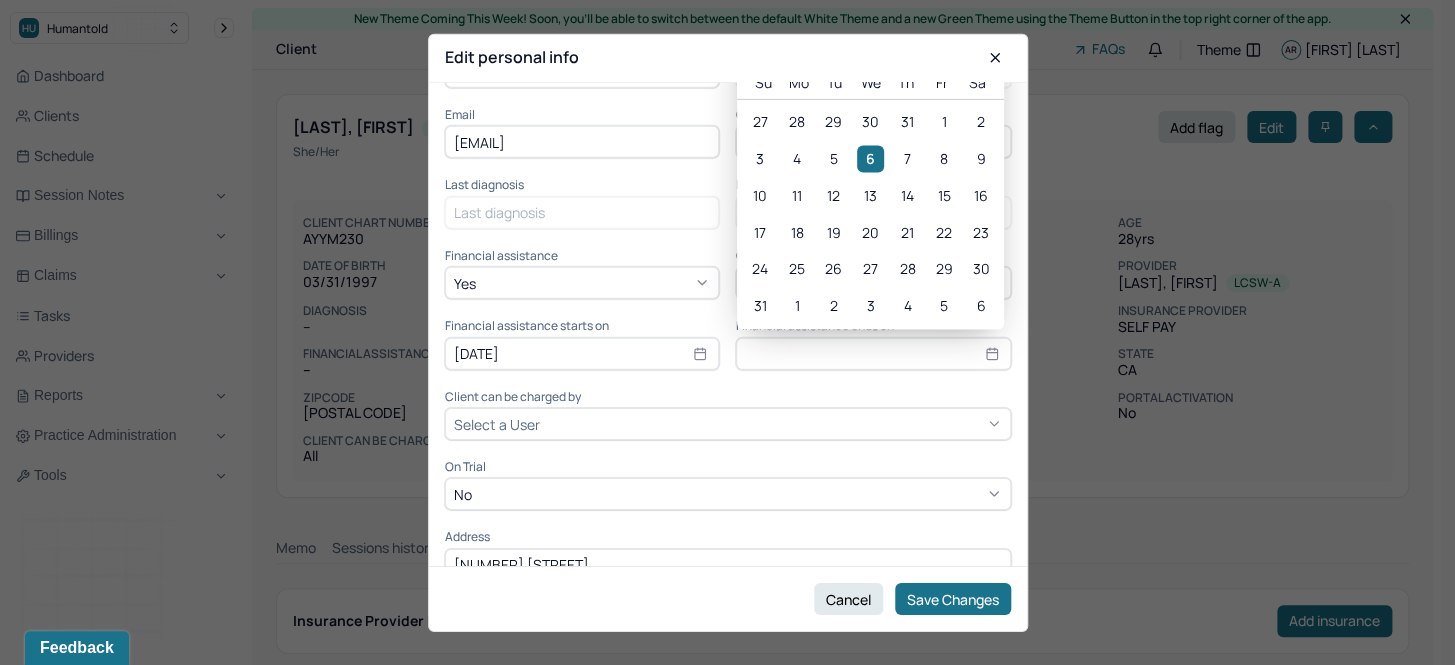 click at bounding box center [873, 353] 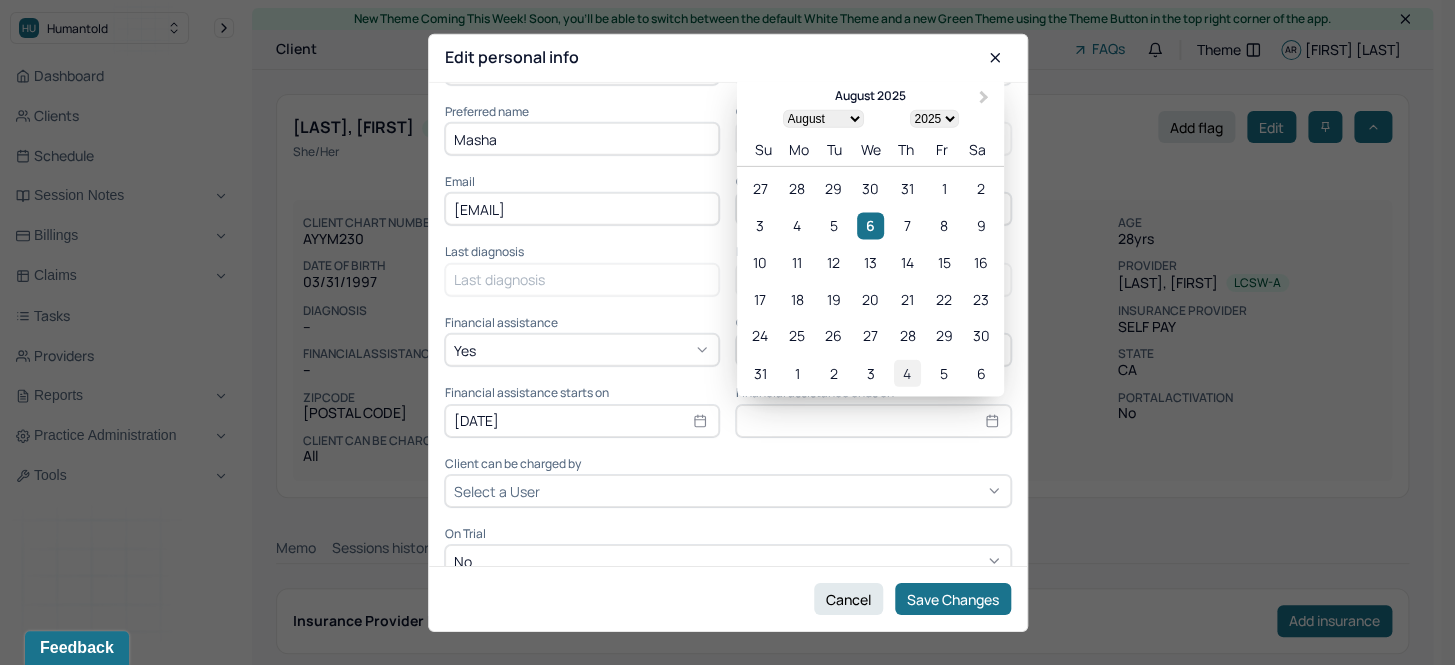 scroll, scrollTop: 181, scrollLeft: 0, axis: vertical 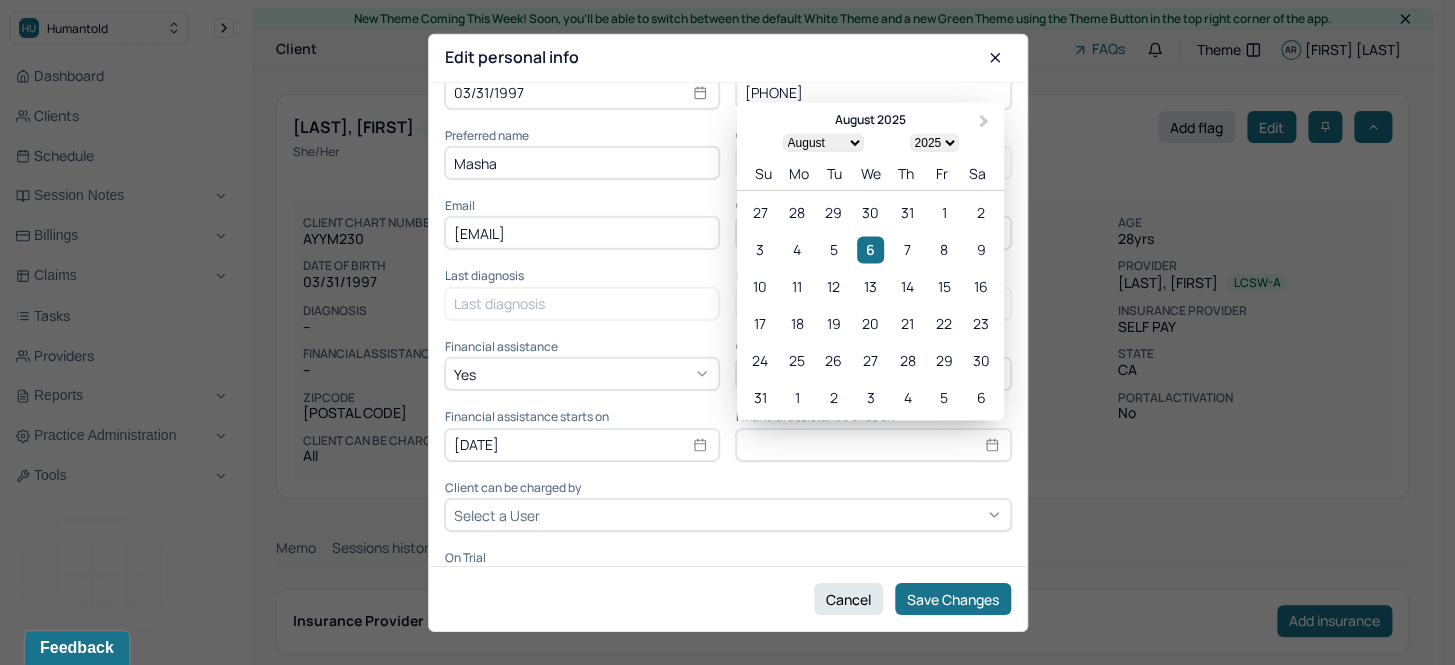 click on "2025 2026 2027 2028 2029 2030 2031 2032 2033 2034 2035 2036 2037 2038 2039 2040 2041 2042 2043 2044 2045 2046 2047 2048 2049 2050 2051 2052 2053 2054 2055 2056 2057 2058 2059 2060 2061 2062 2063 2064 2065 2066 2067 2068 2069 2070 2071 2072 2073 2074 2075 2076 2077 2078 2079 2080 2081 2082 2083 2084 2085 2086 2087 2088 2089 2090 2091 2092 2093 2094 2095 2096 2097 2098 2099 2100" at bounding box center [933, 143] 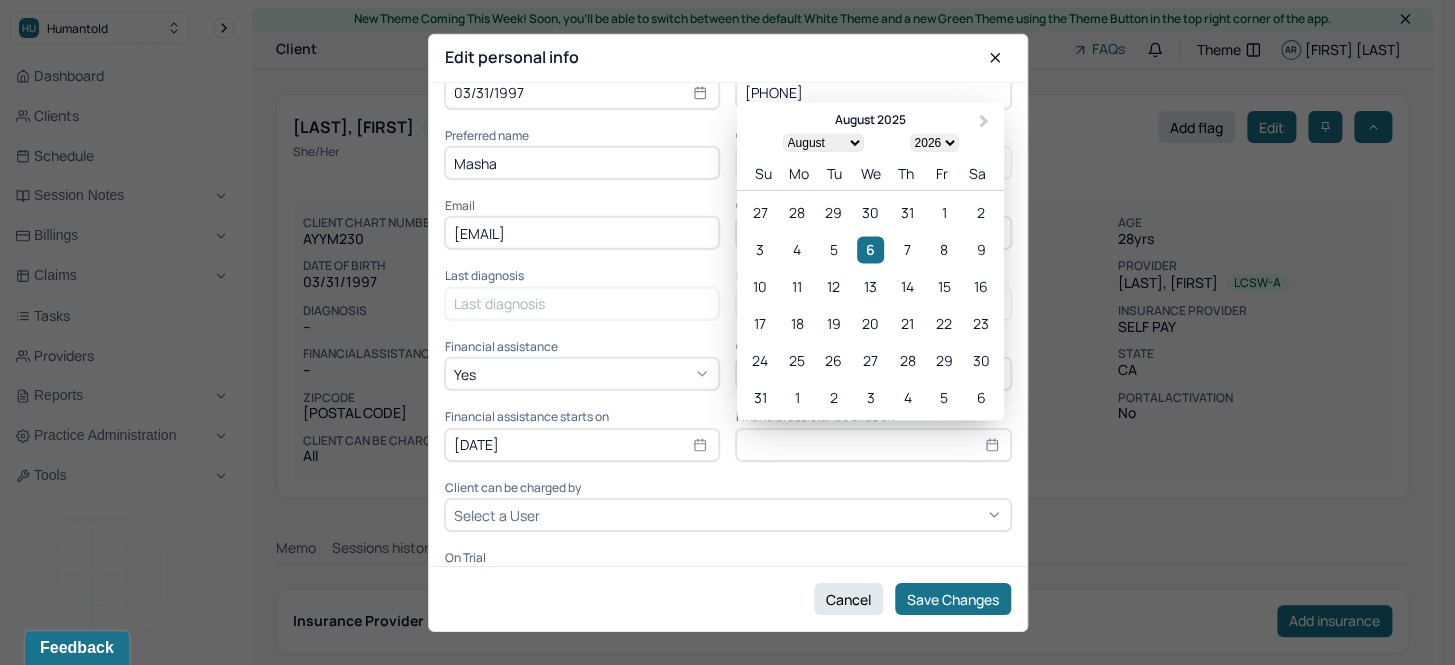 click on "2025 2026 2027 2028 2029 2030 2031 2032 2033 2034 2035 2036 2037 2038 2039 2040 2041 2042 2043 2044 2045 2046 2047 2048 2049 2050 2051 2052 2053 2054 2055 2056 2057 2058 2059 2060 2061 2062 2063 2064 2065 2066 2067 2068 2069 2070 2071 2072 2073 2074 2075 2076 2077 2078 2079 2080 2081 2082 2083 2084 2085 2086 2087 2088 2089 2090 2091 2092 2093 2094 2095 2096 2097 2098 2099 2100" at bounding box center [933, 143] 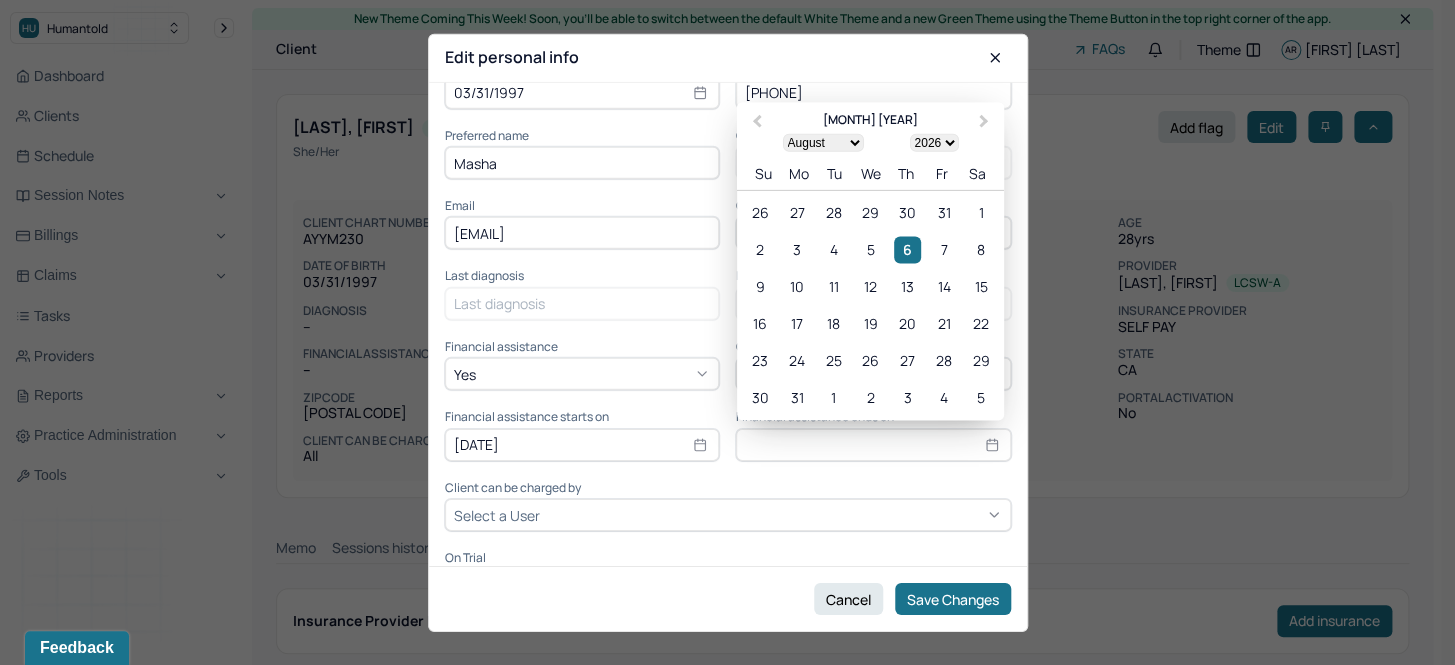 click on "January February March April May June July August September October November December" at bounding box center [822, 143] 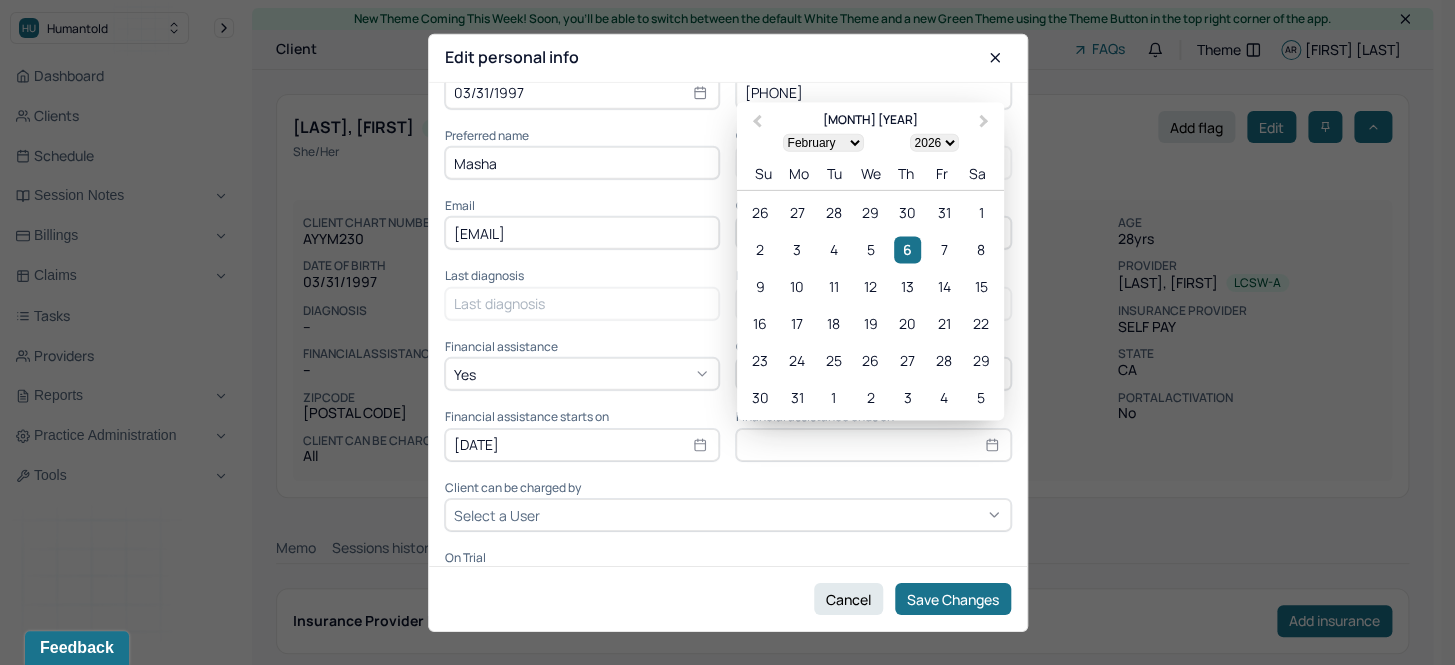 click on "January February March April May June July August September October November December" at bounding box center (822, 143) 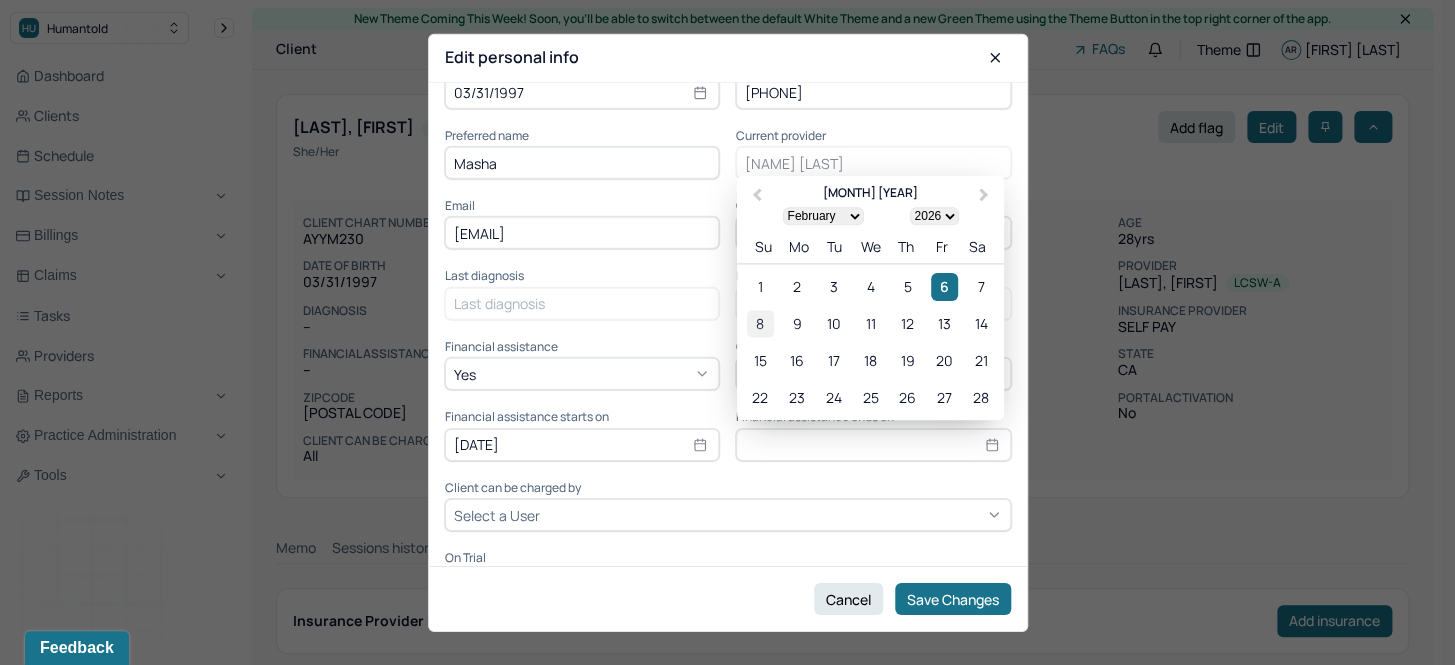click on "8" at bounding box center [760, 323] 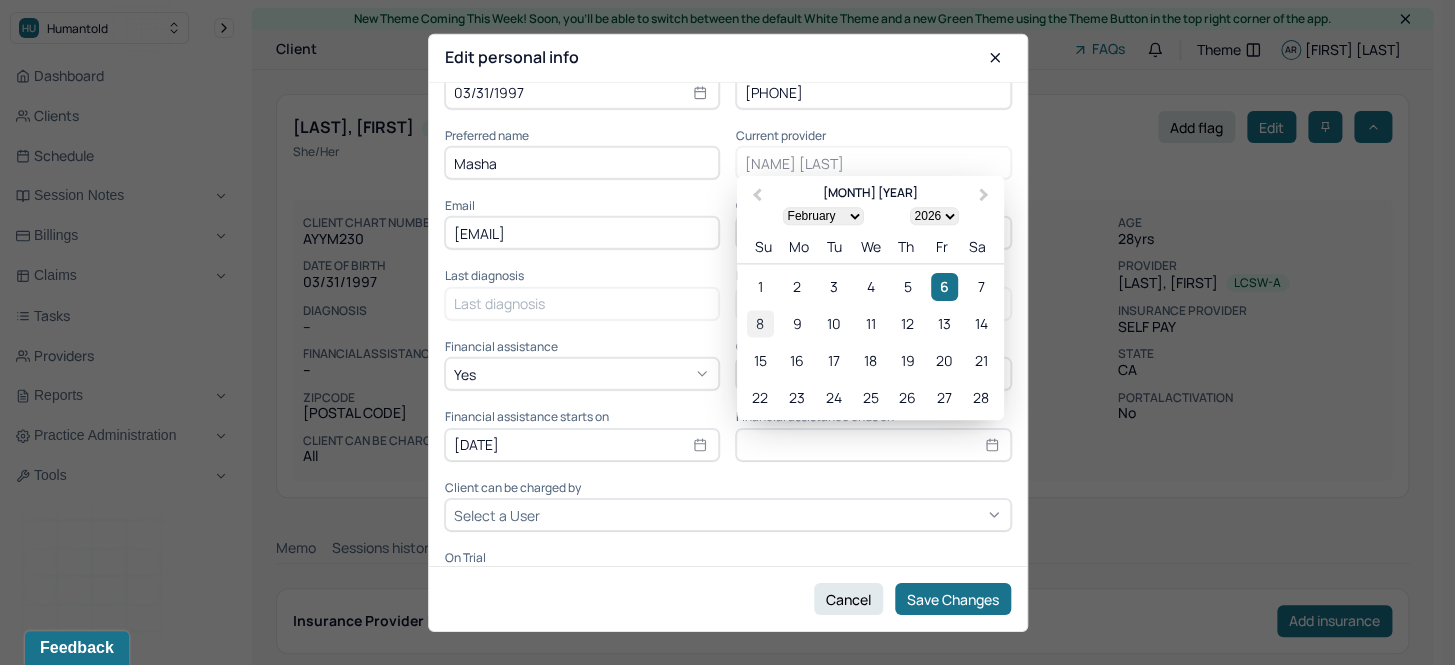 type on "[DATE]" 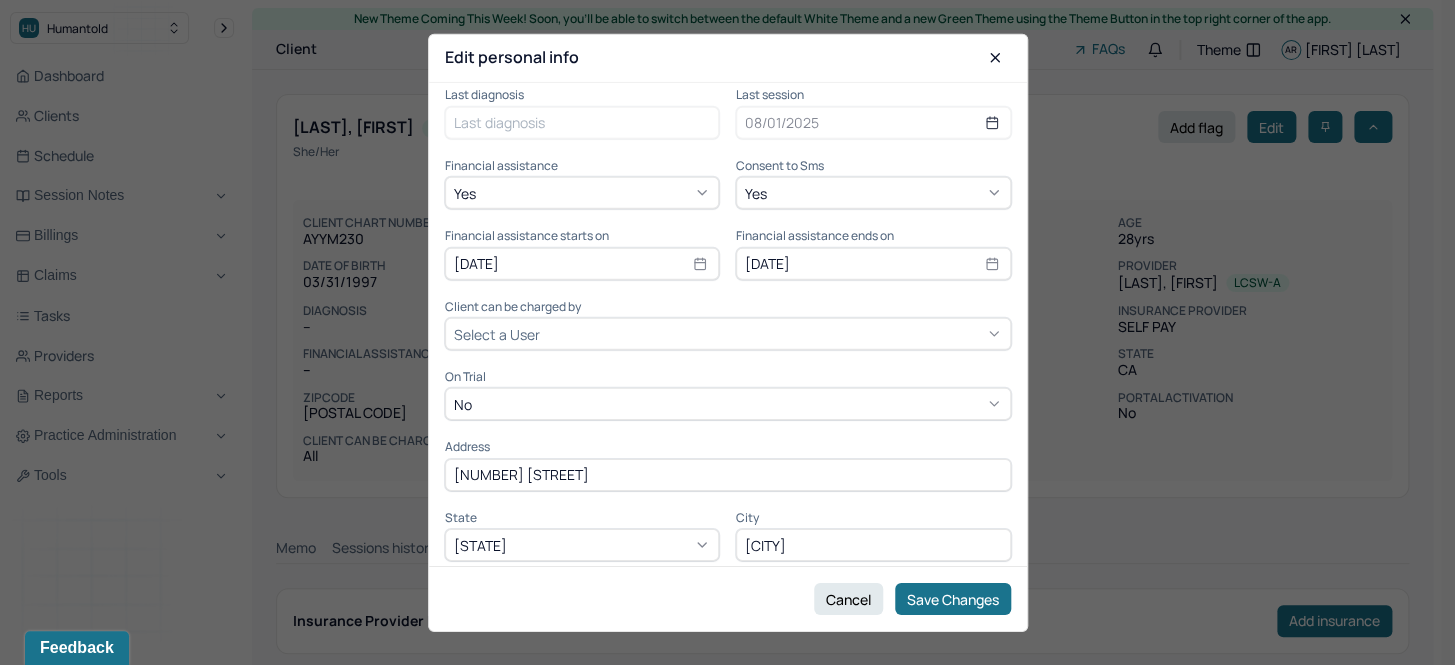 scroll, scrollTop: 363, scrollLeft: 0, axis: vertical 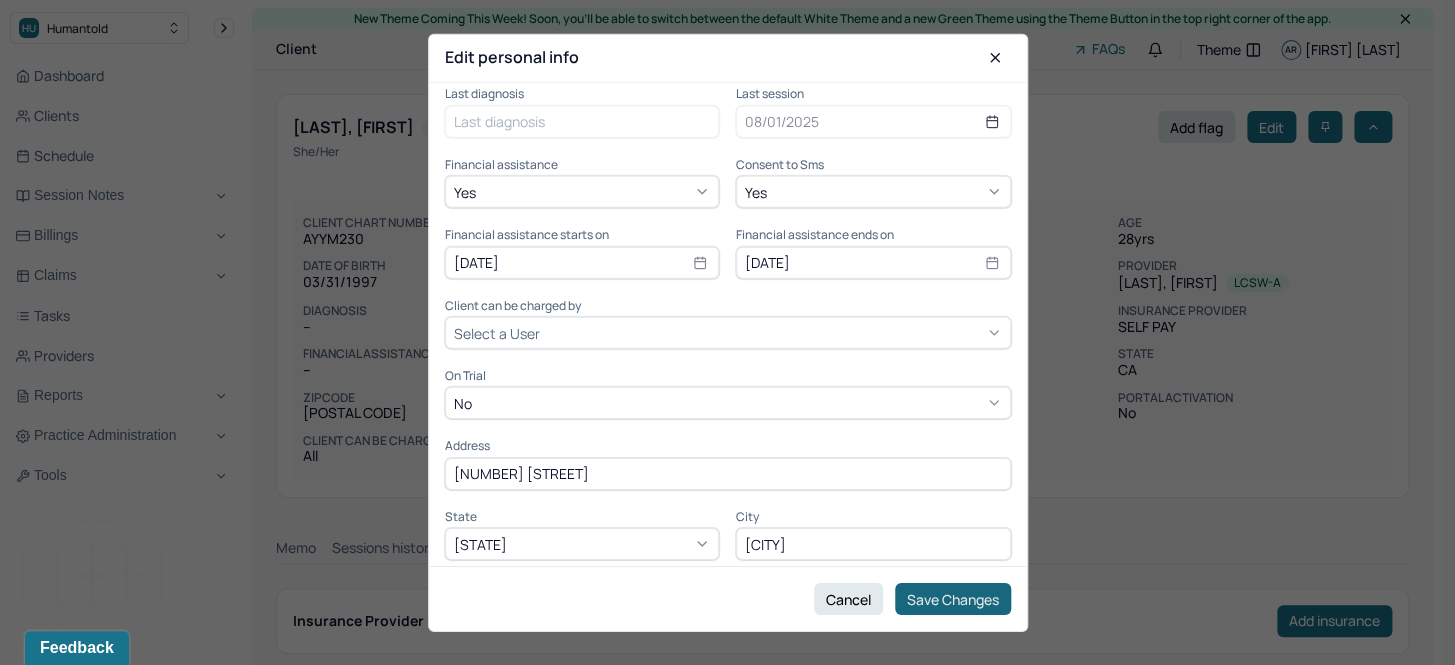 click on "Save Changes" at bounding box center (953, 599) 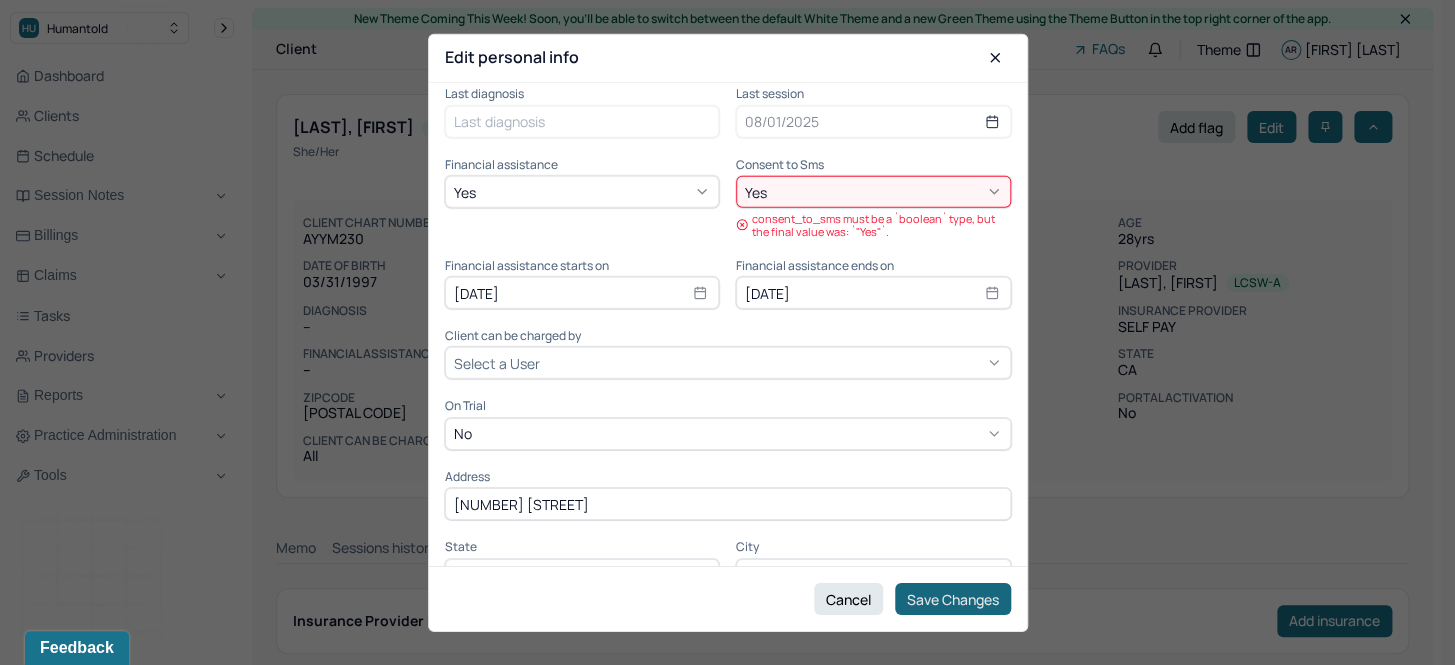 click on "Save Changes" at bounding box center (953, 599) 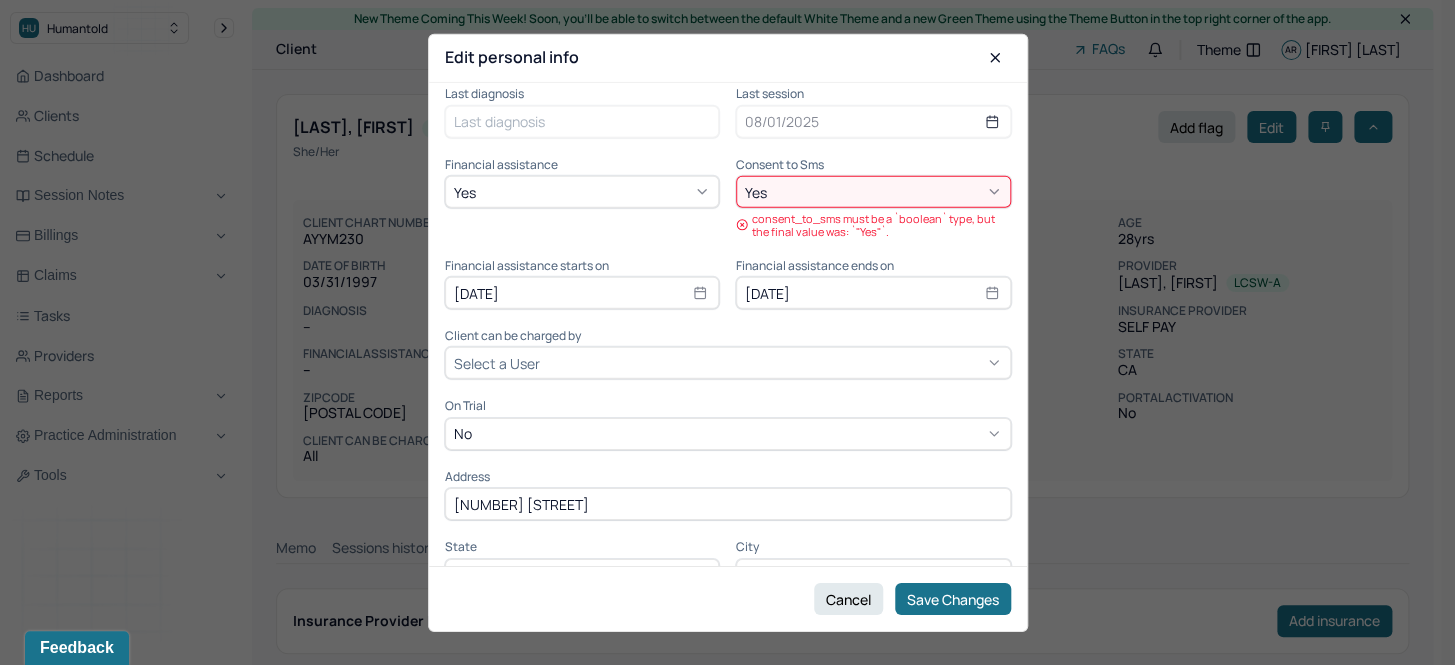 click on "Yes" at bounding box center [873, 192] 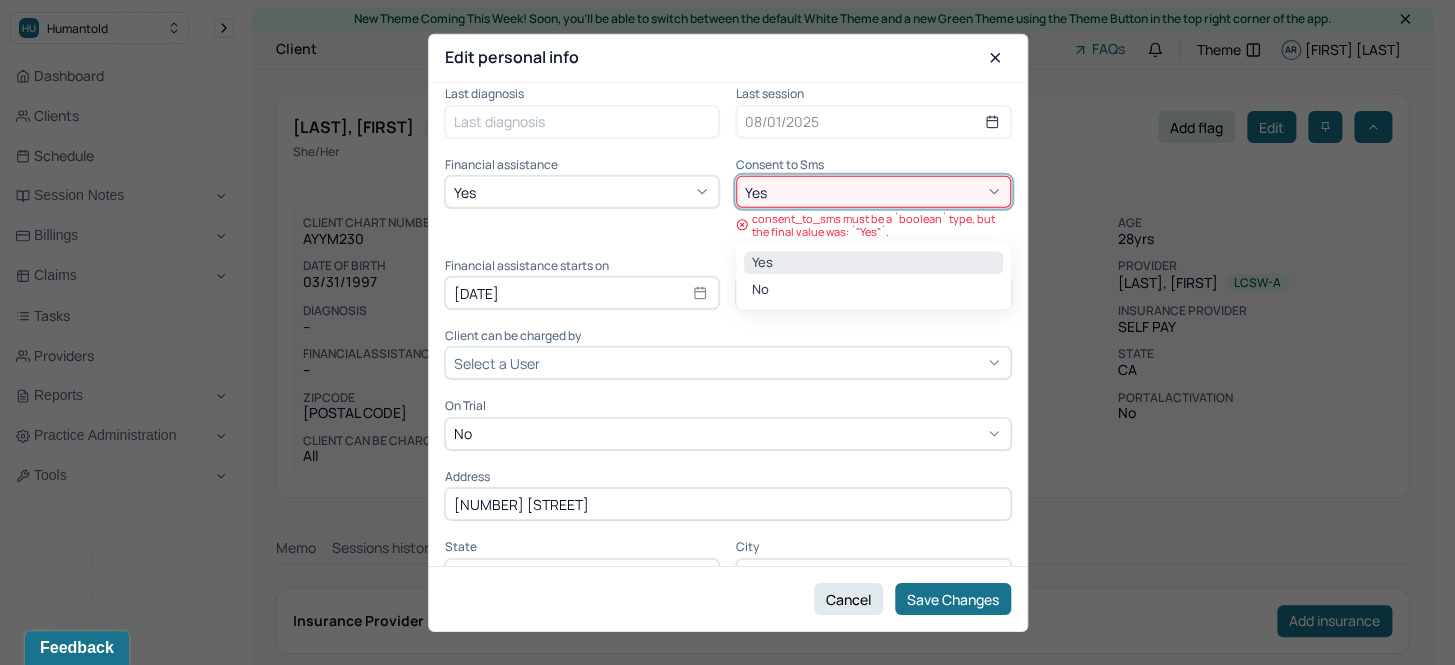 click on "Select a User" at bounding box center (728, 363) 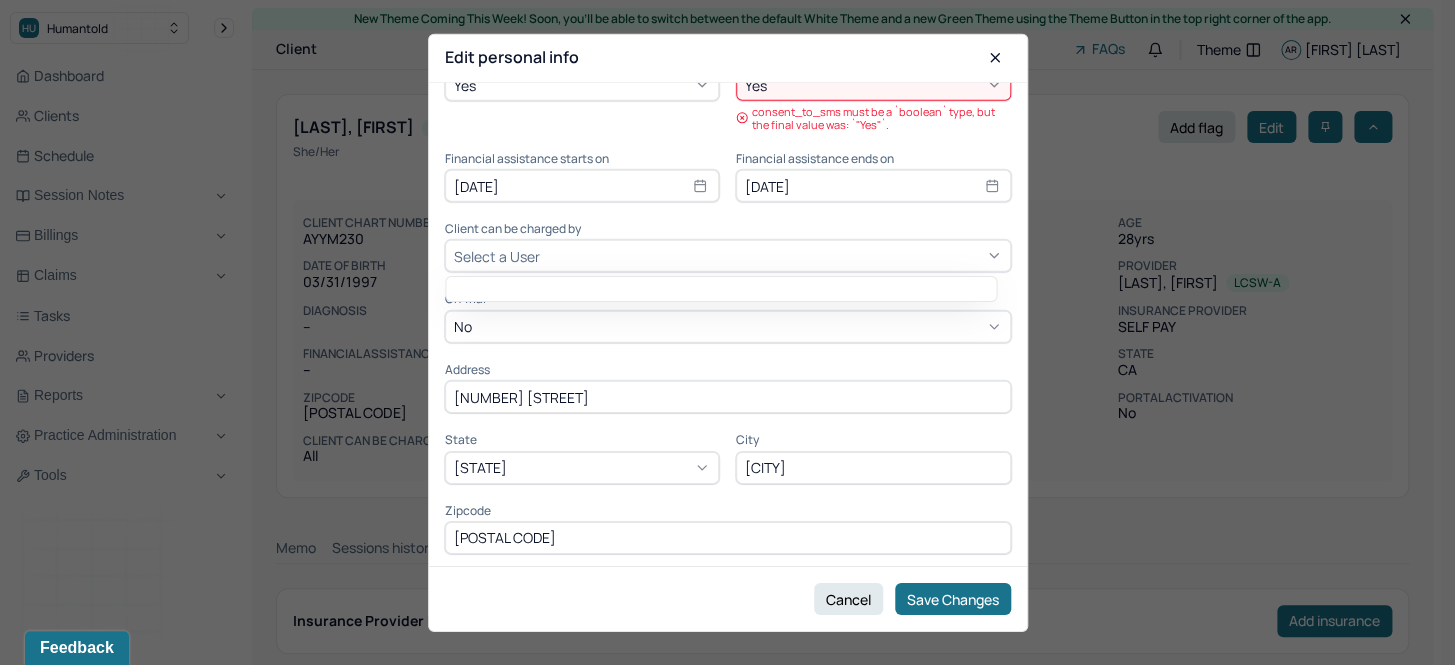 scroll, scrollTop: 473, scrollLeft: 0, axis: vertical 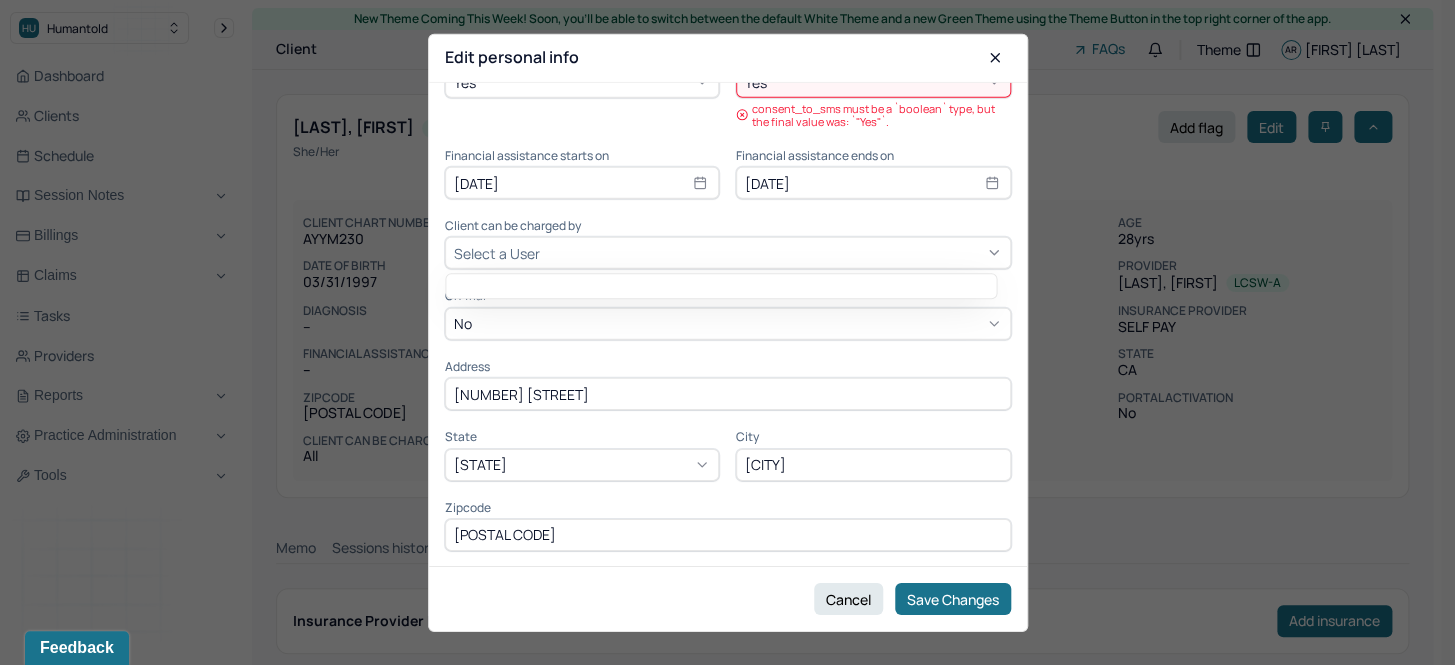 click on "Select a User" at bounding box center [728, 253] 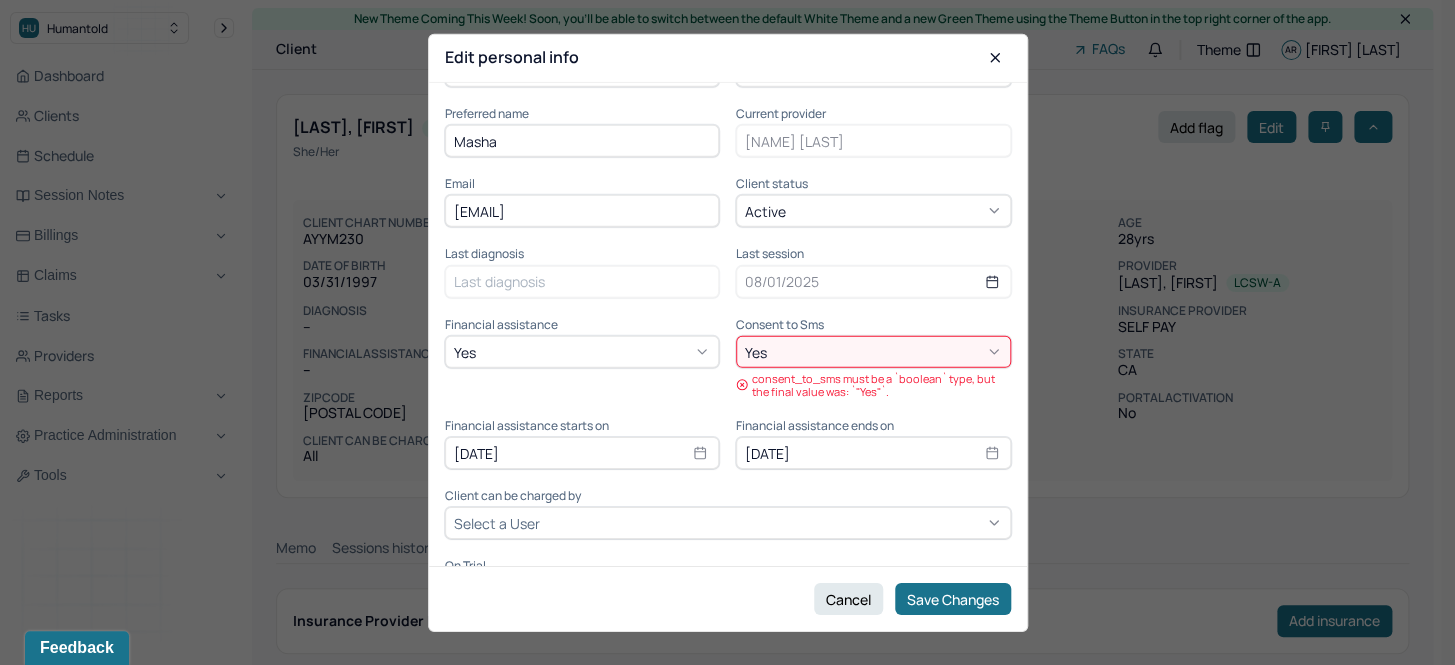 scroll, scrollTop: 200, scrollLeft: 0, axis: vertical 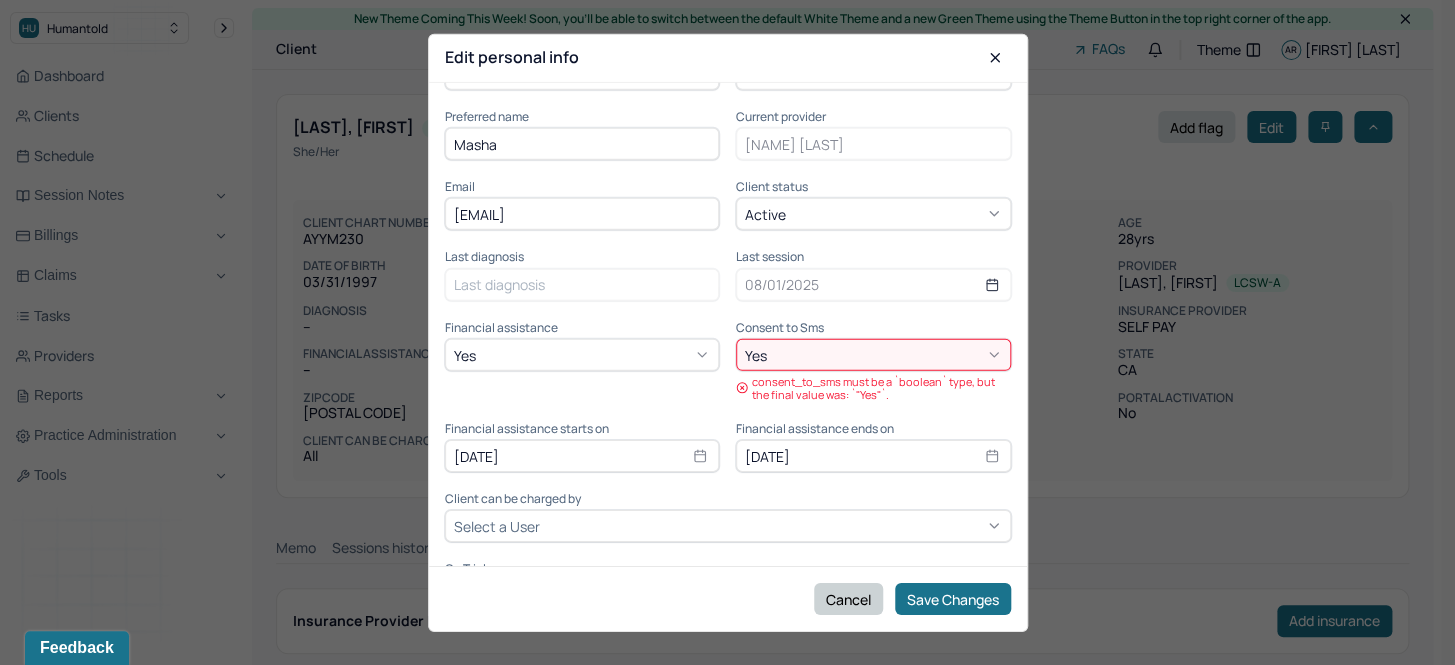 click on "Cancel" at bounding box center (848, 599) 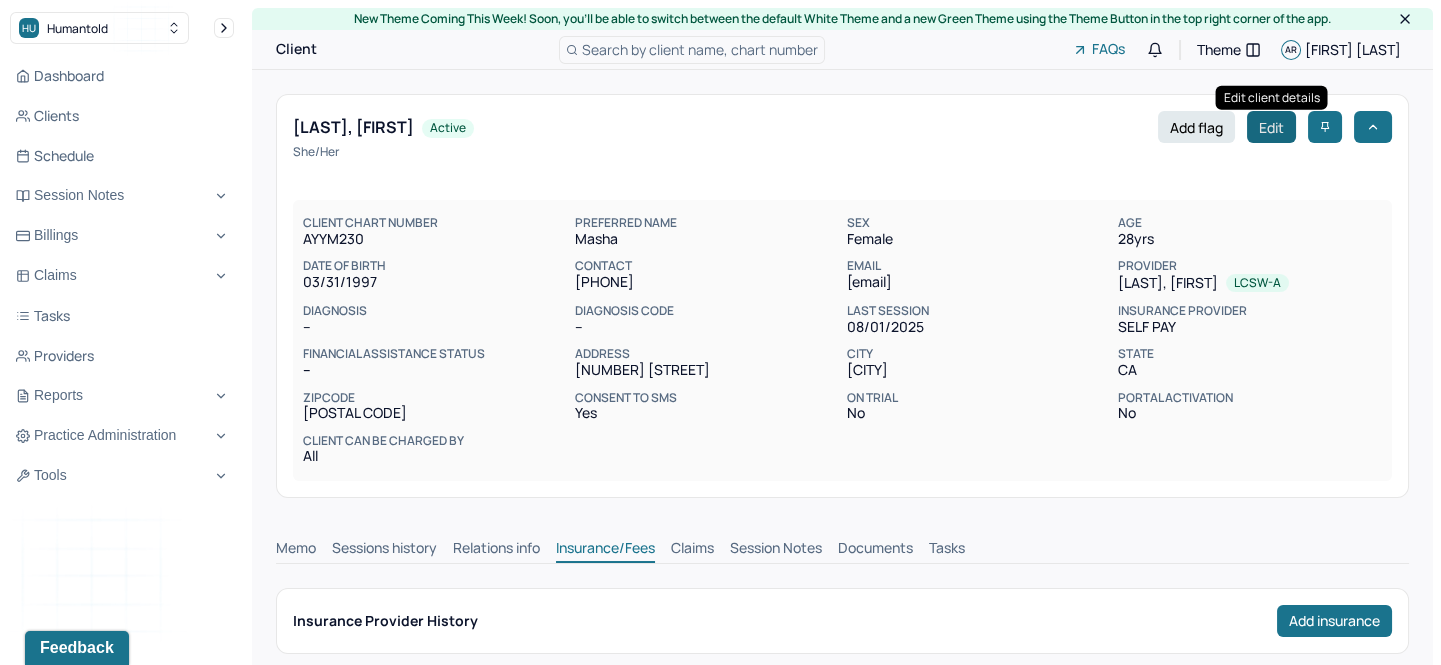 click on "Edit" at bounding box center [1271, 127] 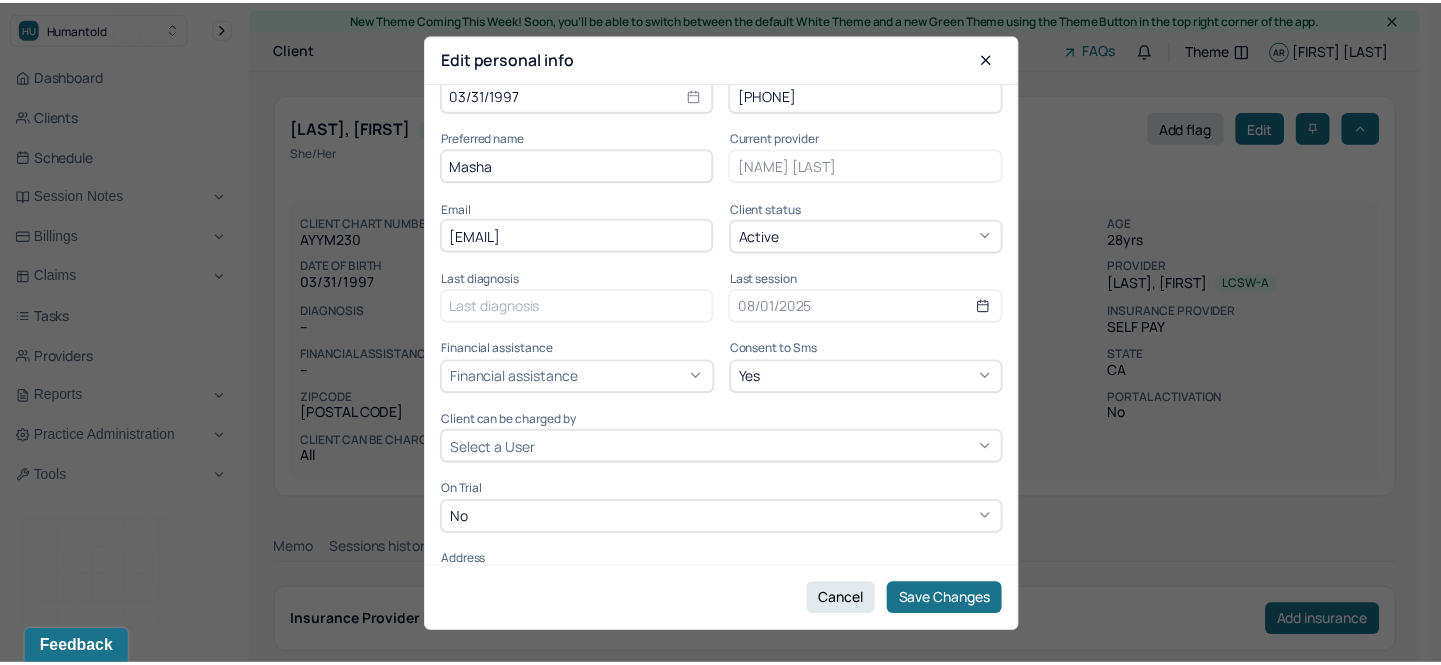 scroll, scrollTop: 181, scrollLeft: 0, axis: vertical 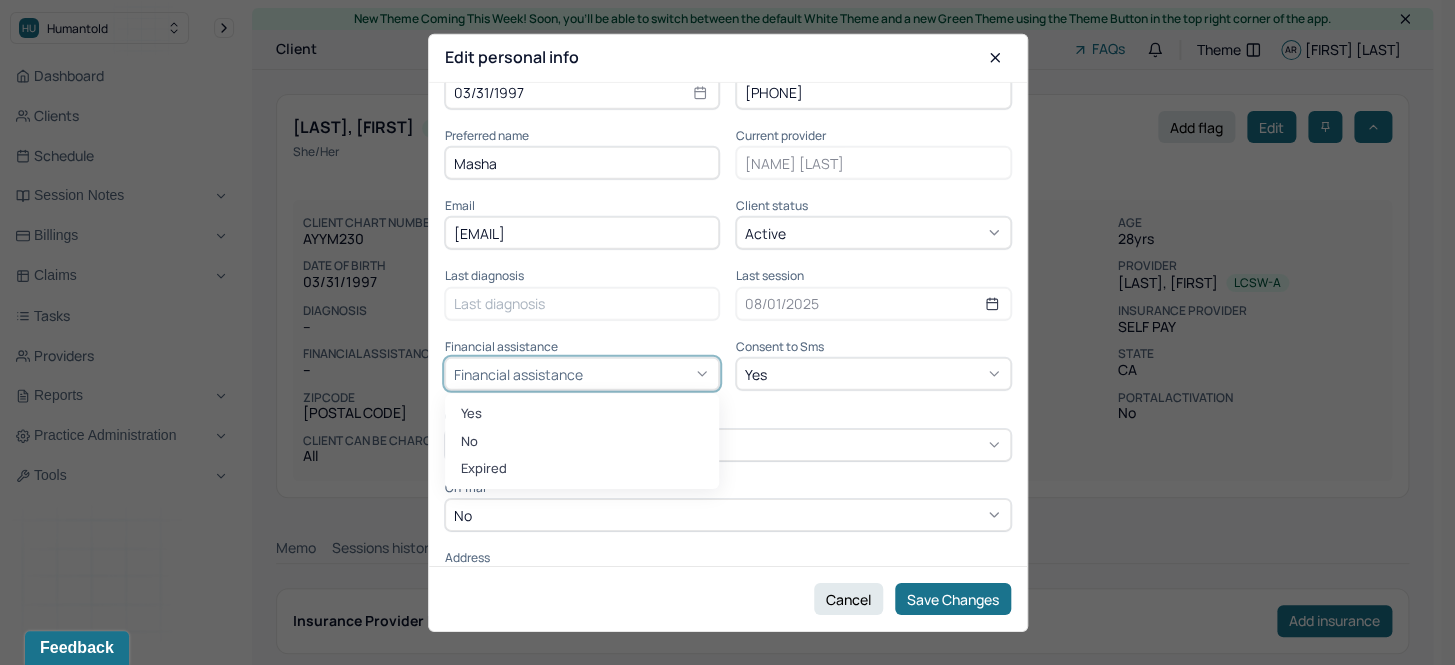 click on "Financial assistance" at bounding box center (582, 374) 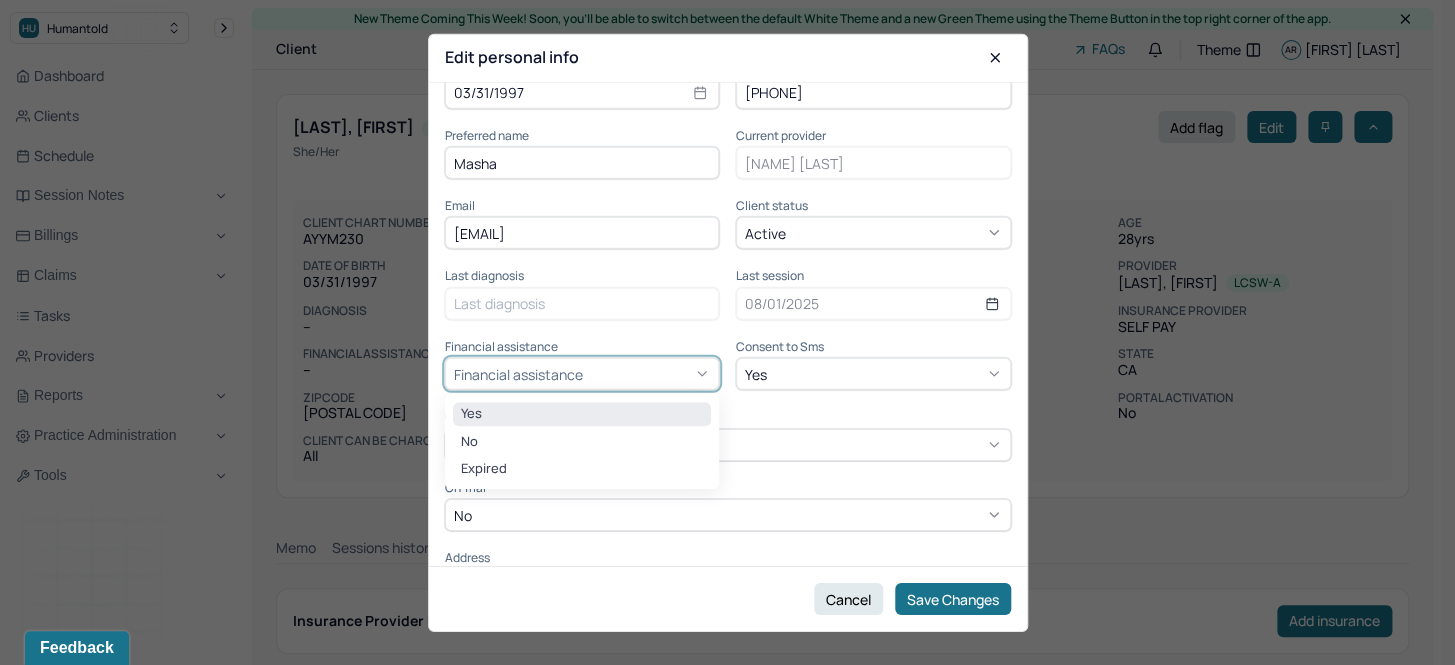 click on "Yes" at bounding box center (582, 414) 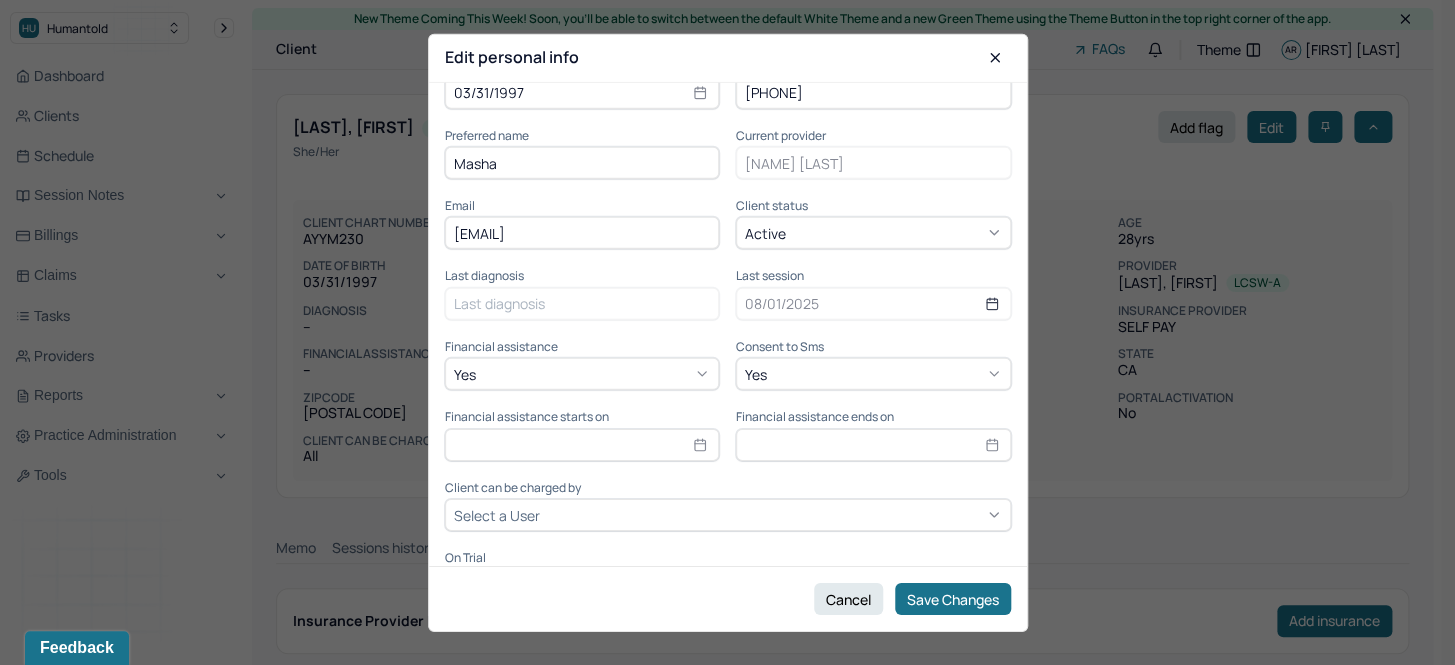 click 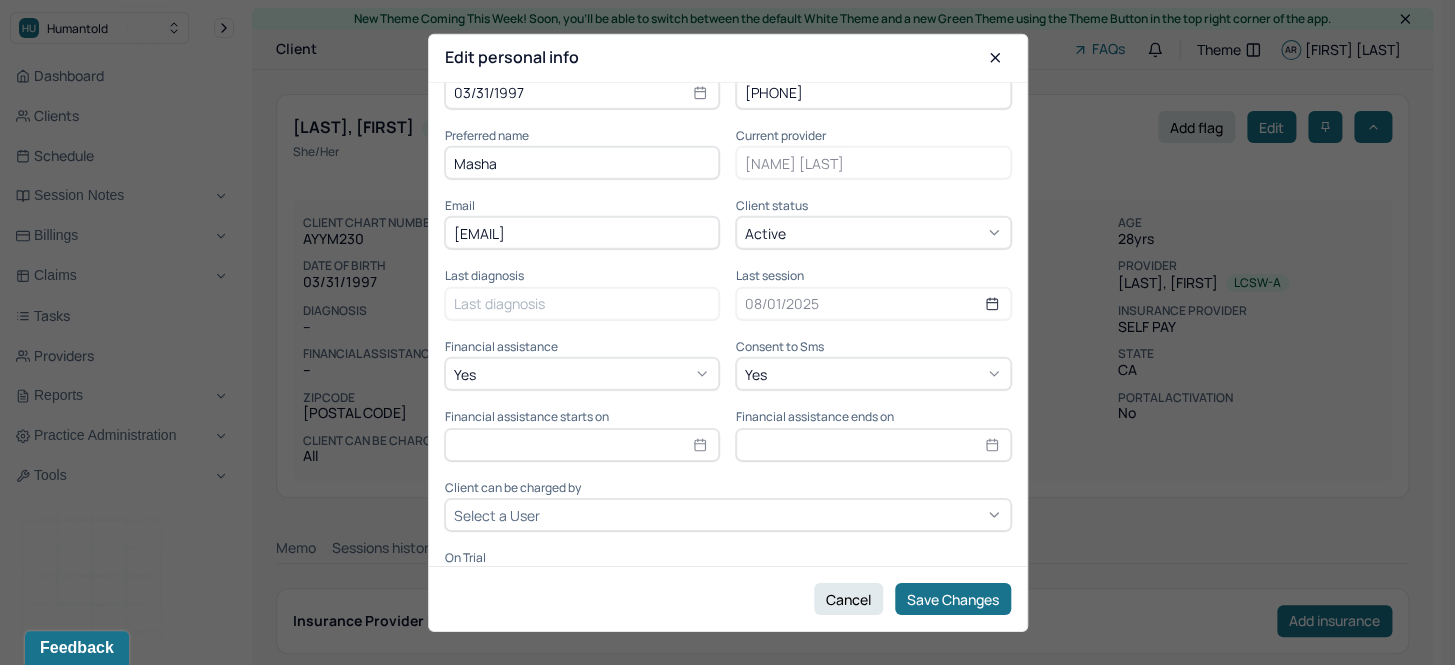 click 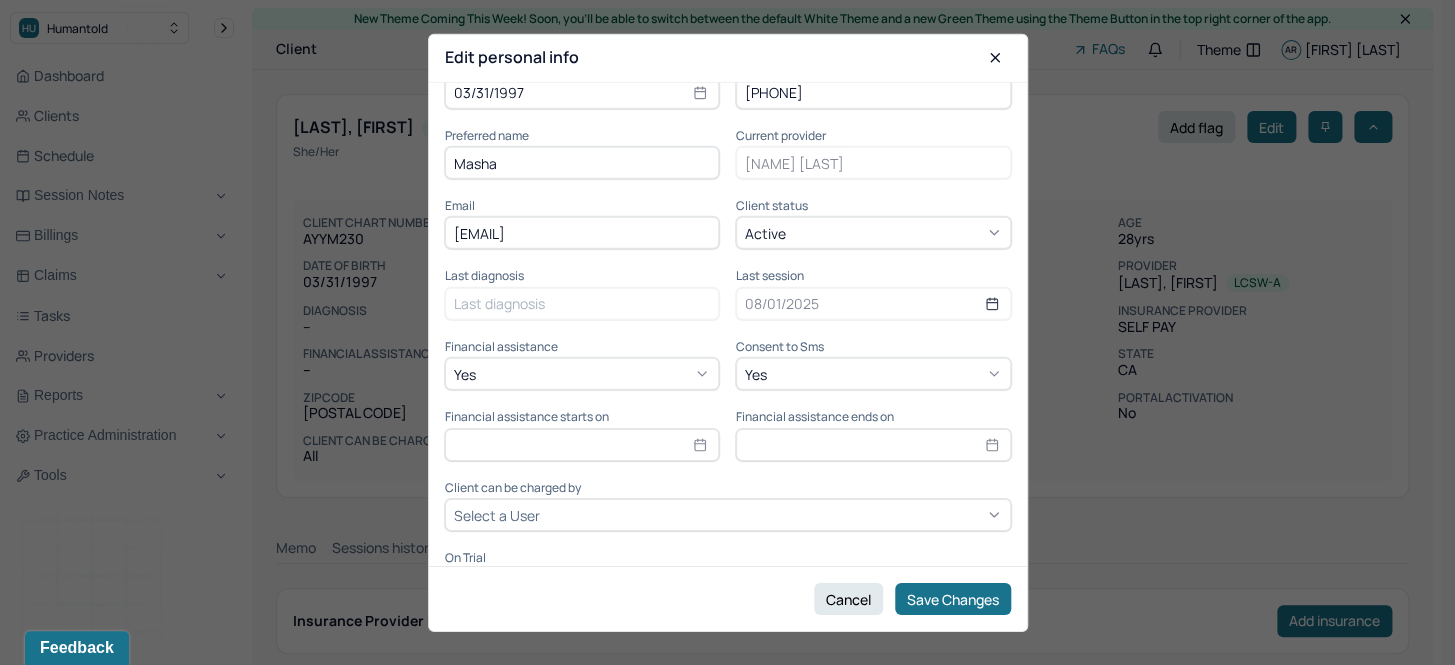 select on "7" 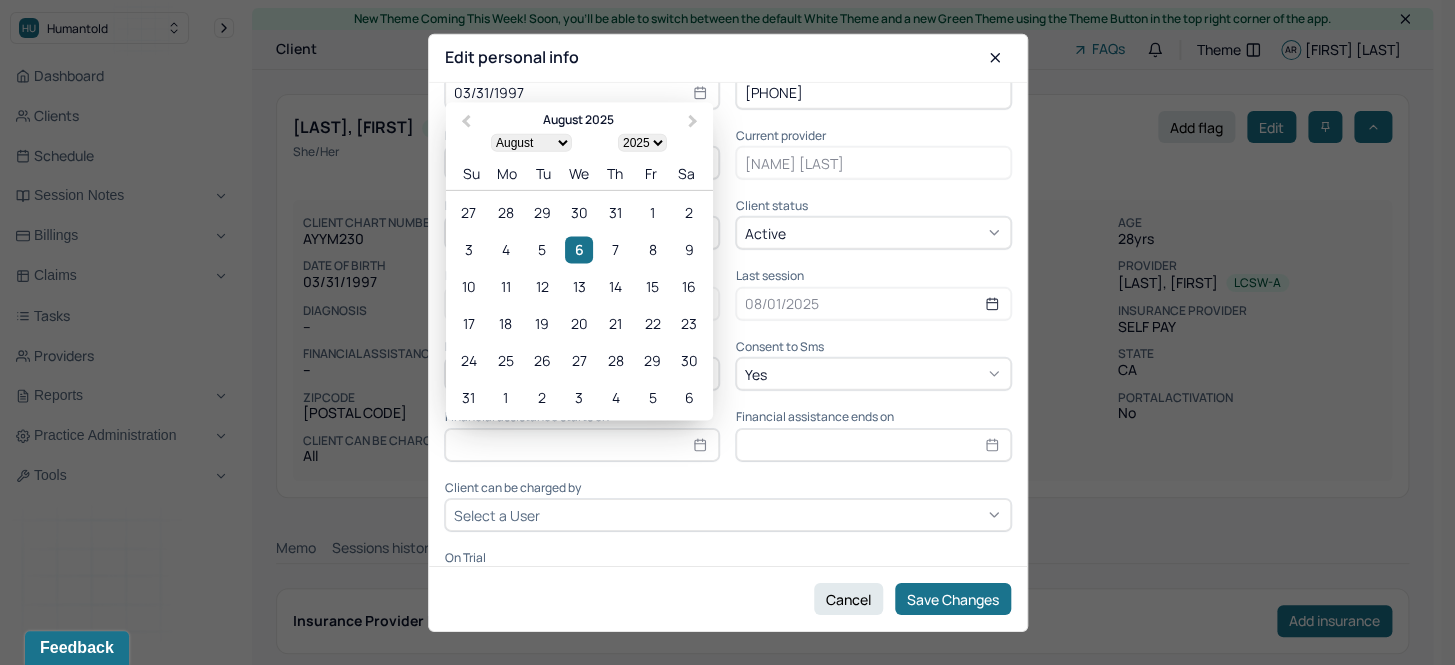 click at bounding box center (582, 444) 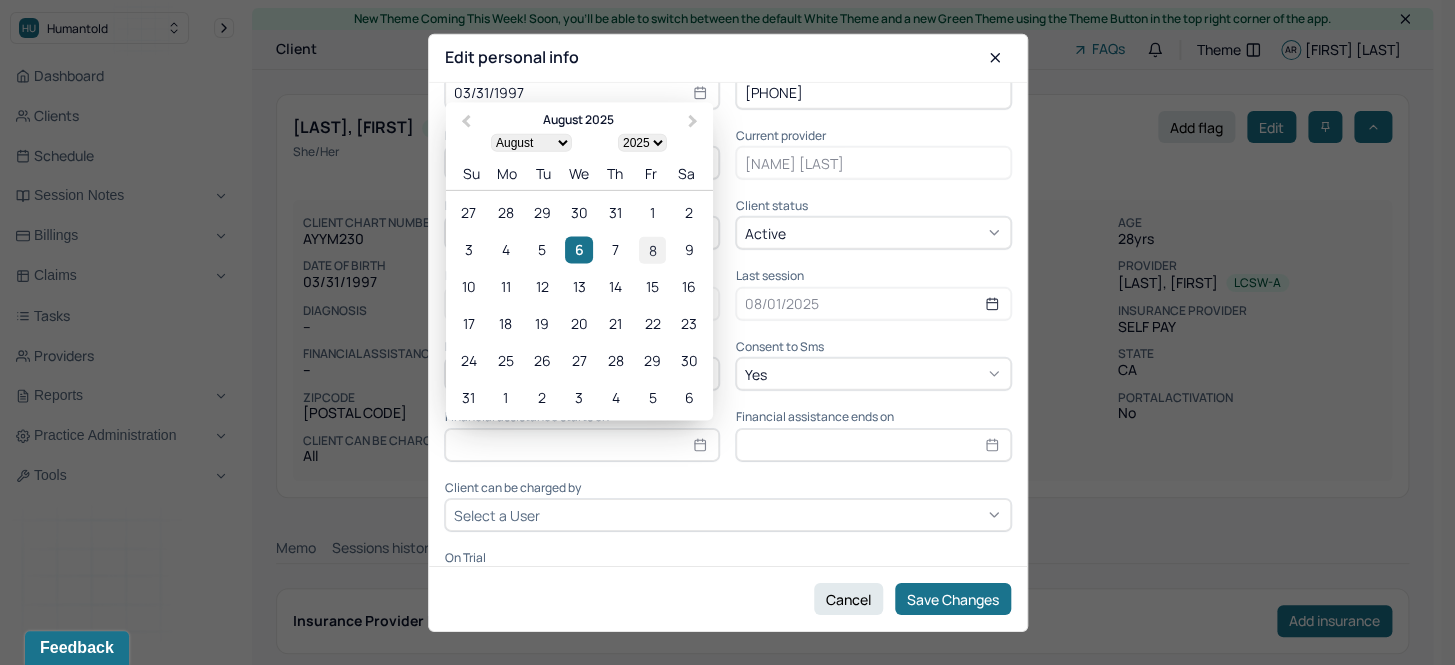 click on "8" at bounding box center [652, 249] 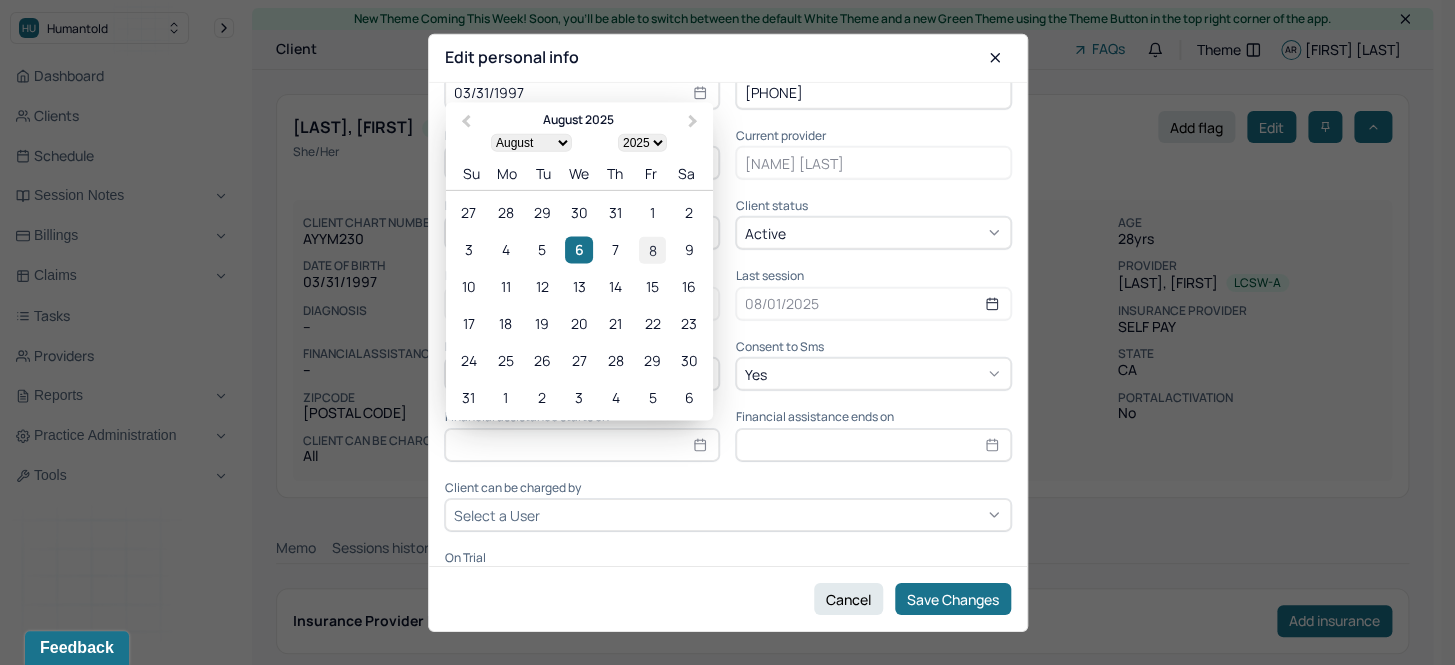 type on "[DATE]" 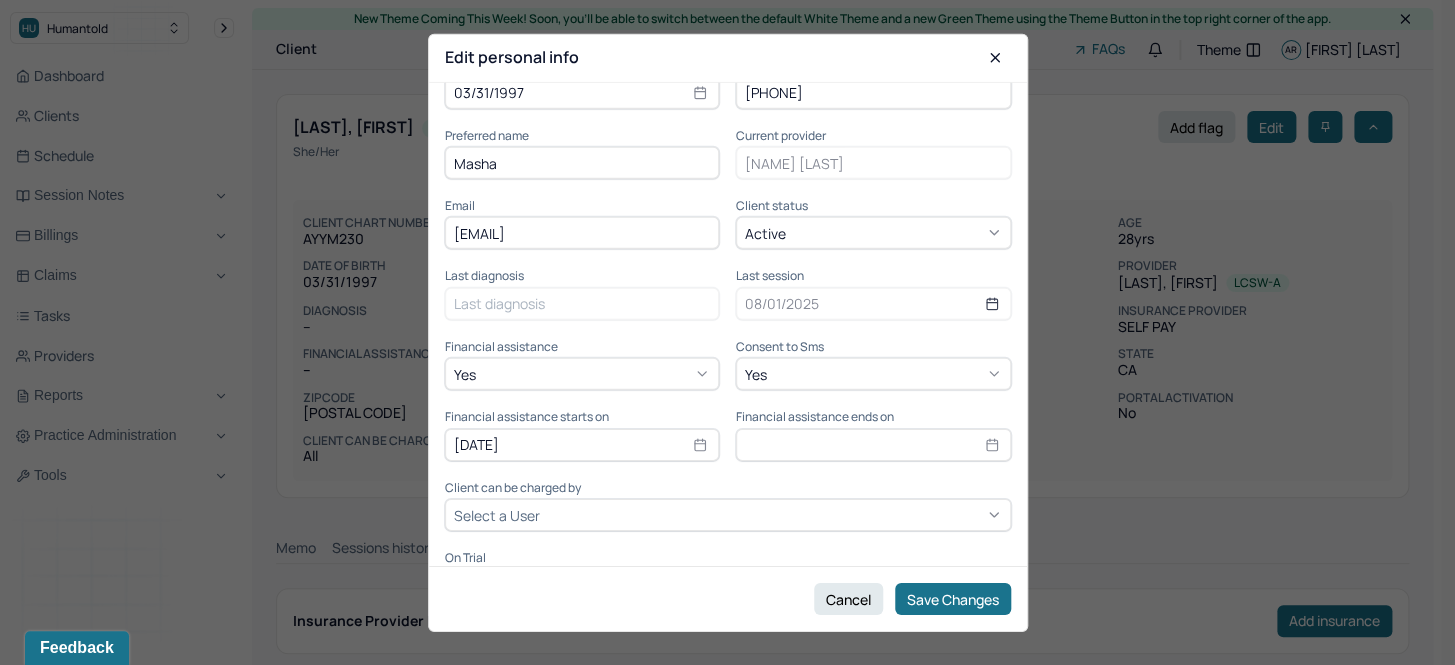 click at bounding box center [873, 444] 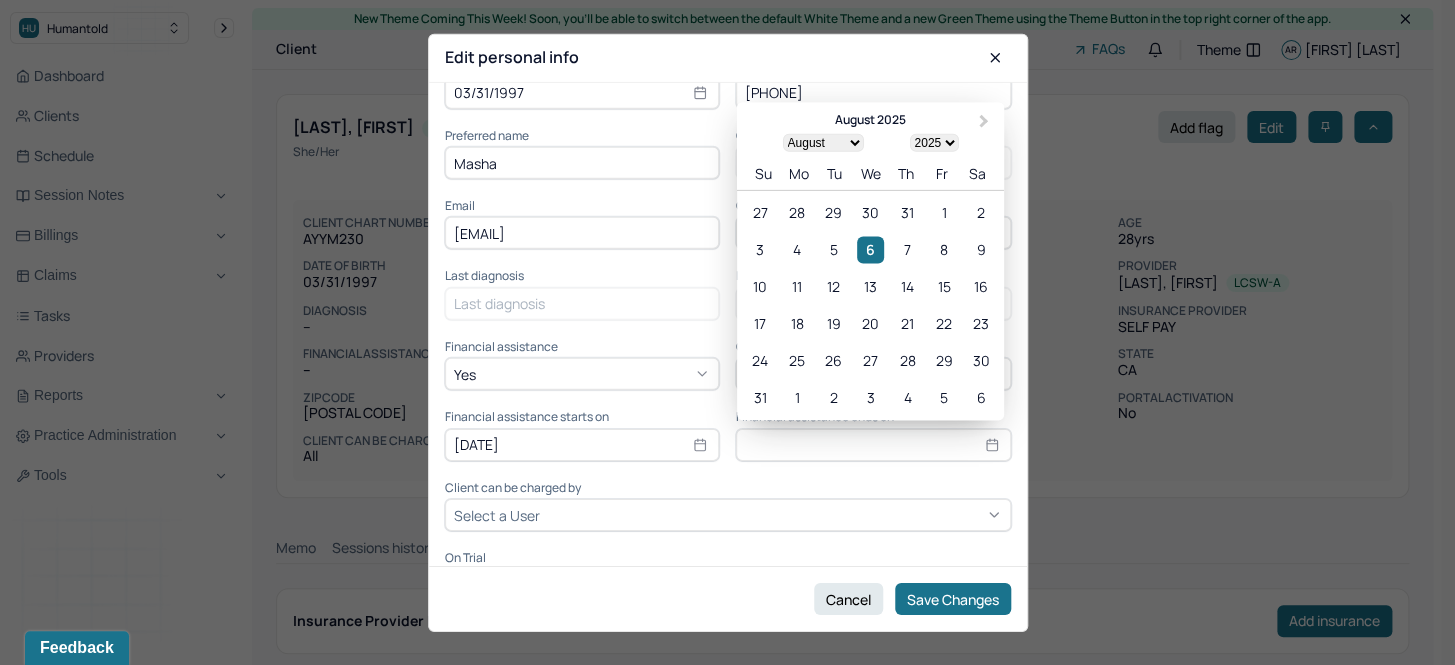 click on "January February March April May June July August September October November December" at bounding box center [822, 143] 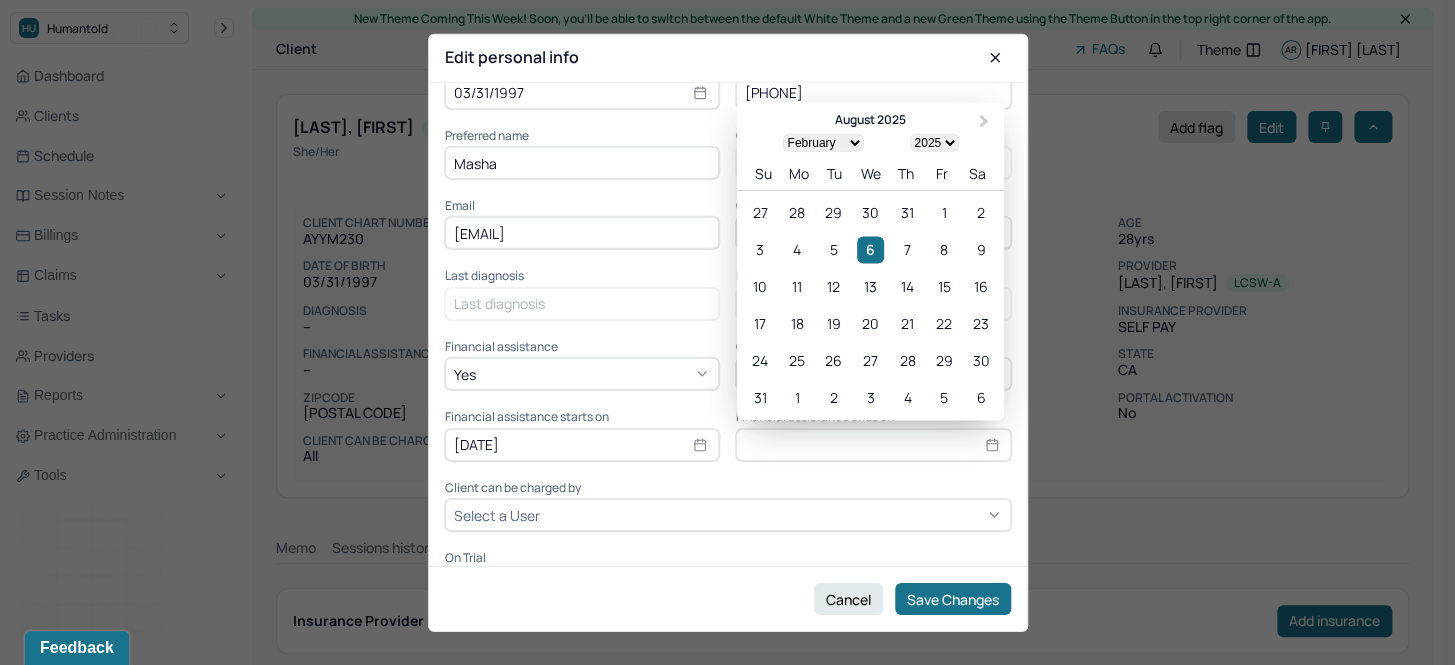 click on "January February March April May June July August September October November December" at bounding box center [822, 143] 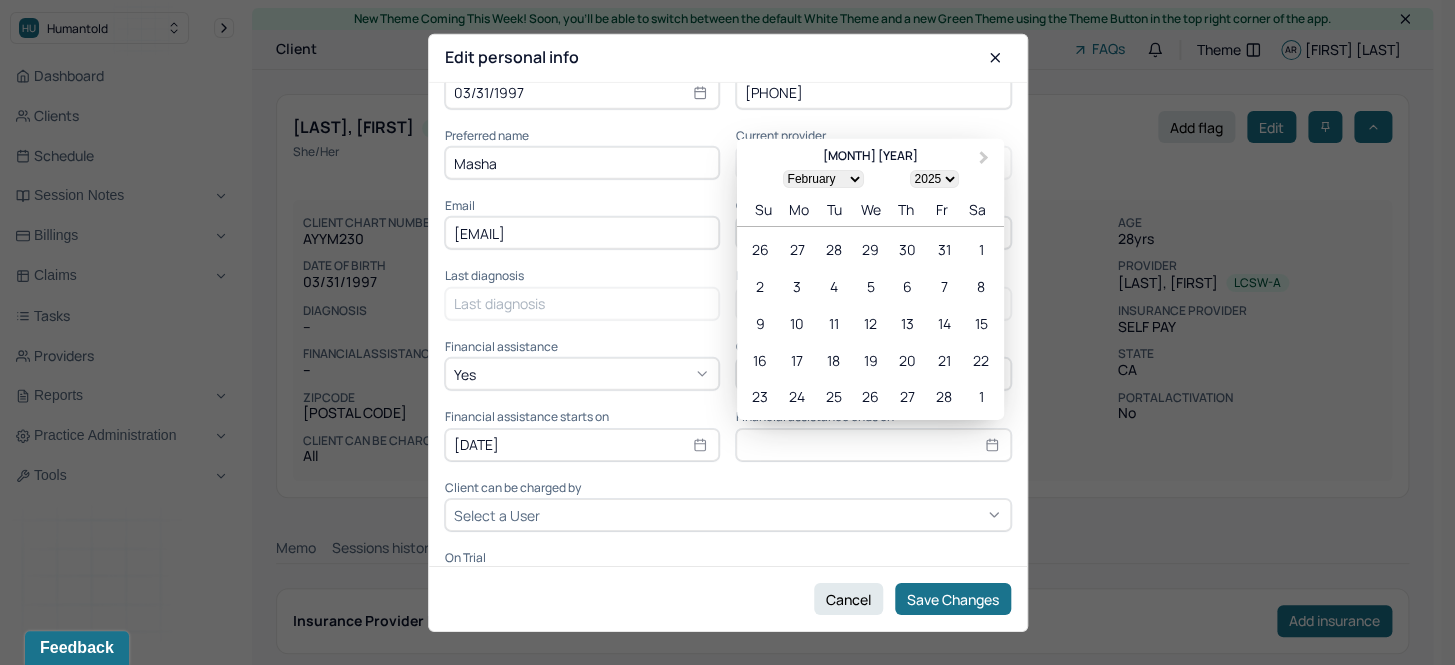 click on "2025 2026 2027 2028 2029 2030 2031 2032 2033 2034 2035 2036 2037 2038 2039 2040 2041 2042 2043 2044 2045 2046 2047 2048 2049 2050 2051 2052 2053 2054 2055 2056 2057 2058 2059 2060 2061 2062 2063 2064 2065 2066 2067 2068 2069 2070 2071 2072 2073 2074 2075 2076 2077 2078 2079 2080 2081 2082 2083 2084 2085 2086 2087 2088 2089 2090 2091 2092 2093 2094 2095 2096 2097 2098 2099 2100" at bounding box center [933, 179] 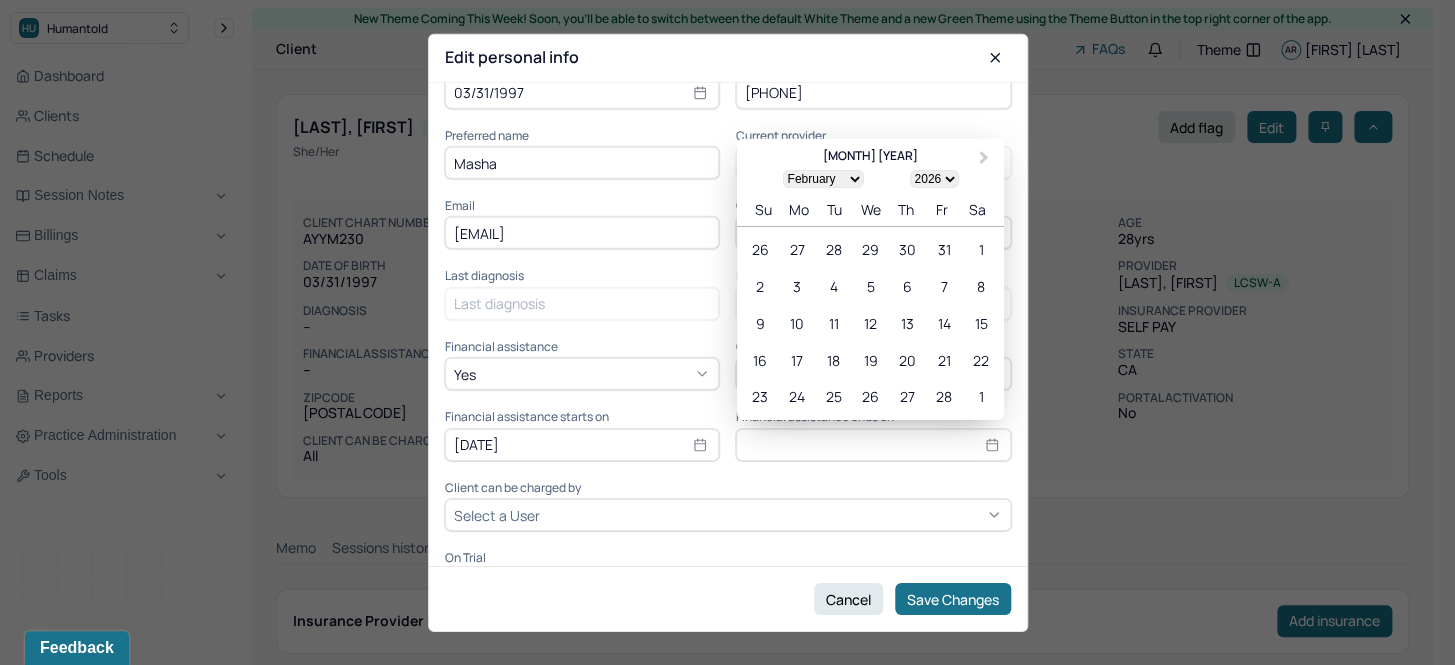 click on "2025 2026 2027 2028 2029 2030 2031 2032 2033 2034 2035 2036 2037 2038 2039 2040 2041 2042 2043 2044 2045 2046 2047 2048 2049 2050 2051 2052 2053 2054 2055 2056 2057 2058 2059 2060 2061 2062 2063 2064 2065 2066 2067 2068 2069 2070 2071 2072 2073 2074 2075 2076 2077 2078 2079 2080 2081 2082 2083 2084 2085 2086 2087 2088 2089 2090 2091 2092 2093 2094 2095 2096 2097 2098 2099 2100" at bounding box center [933, 179] 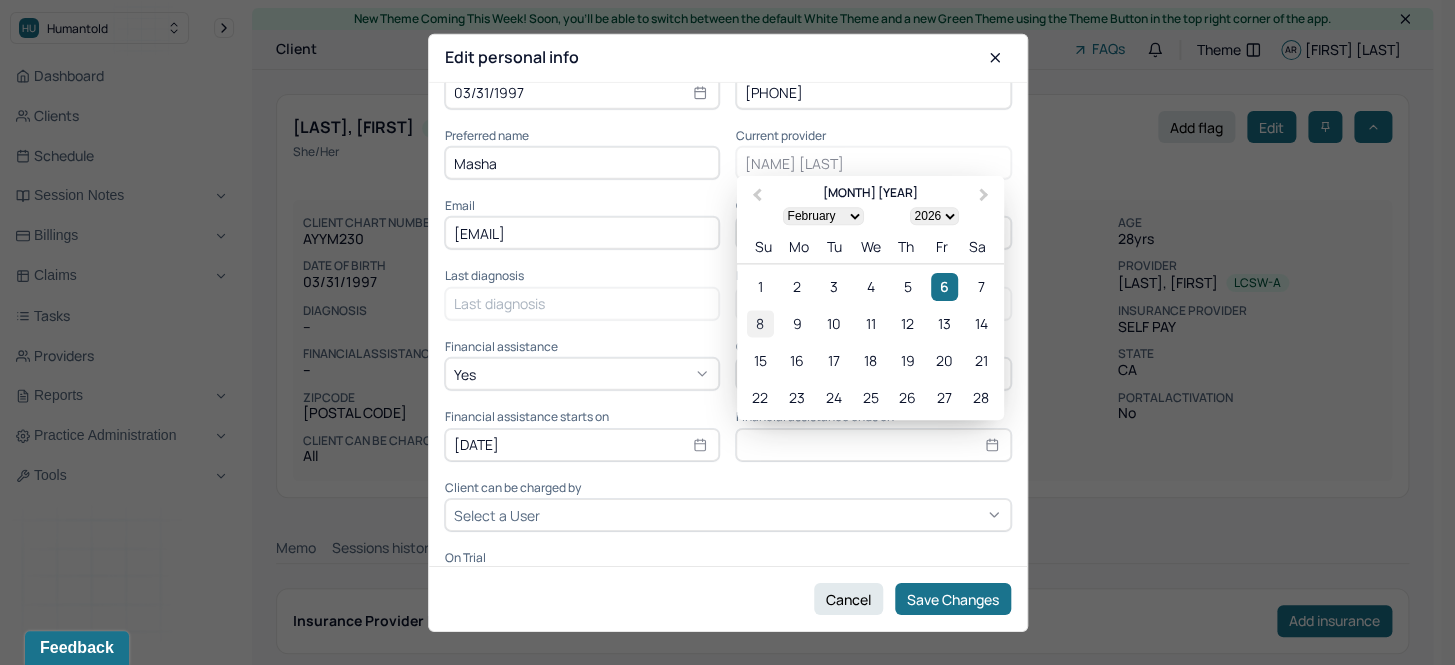 click on "8" at bounding box center (760, 323) 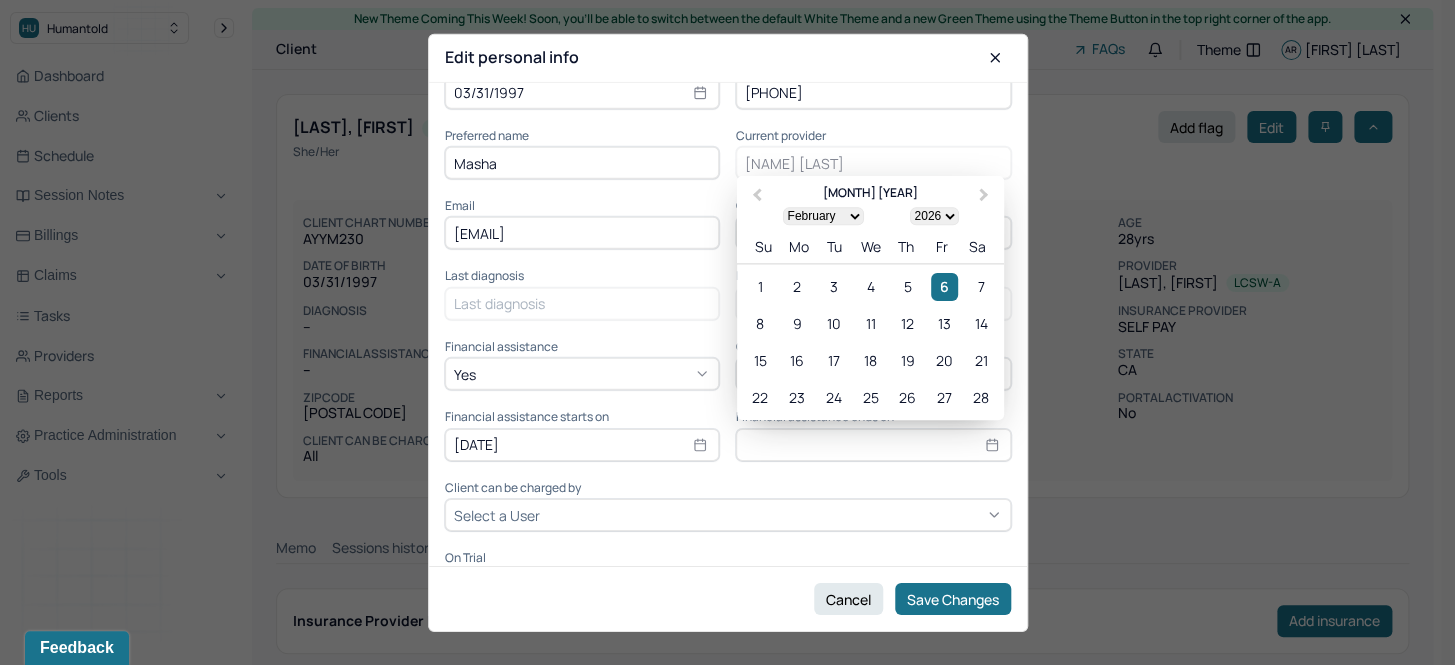 type on "[DATE]" 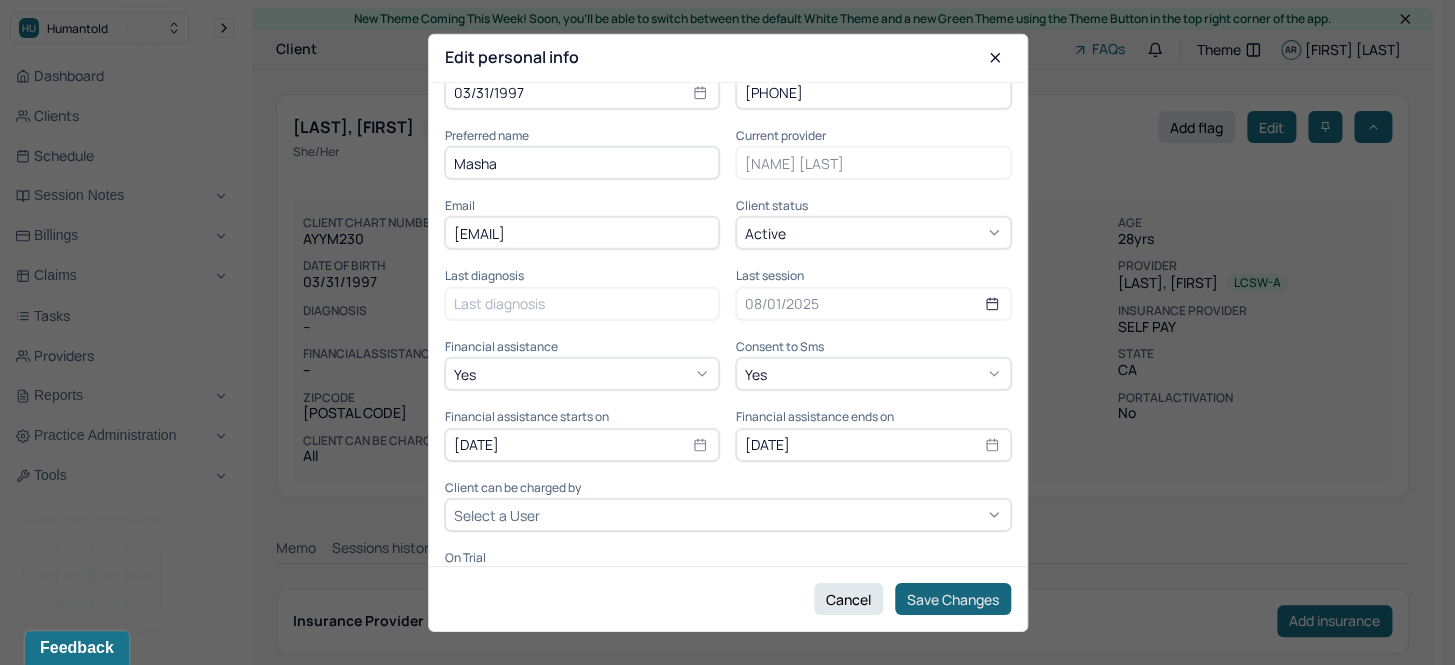 click on "Save Changes" at bounding box center [953, 599] 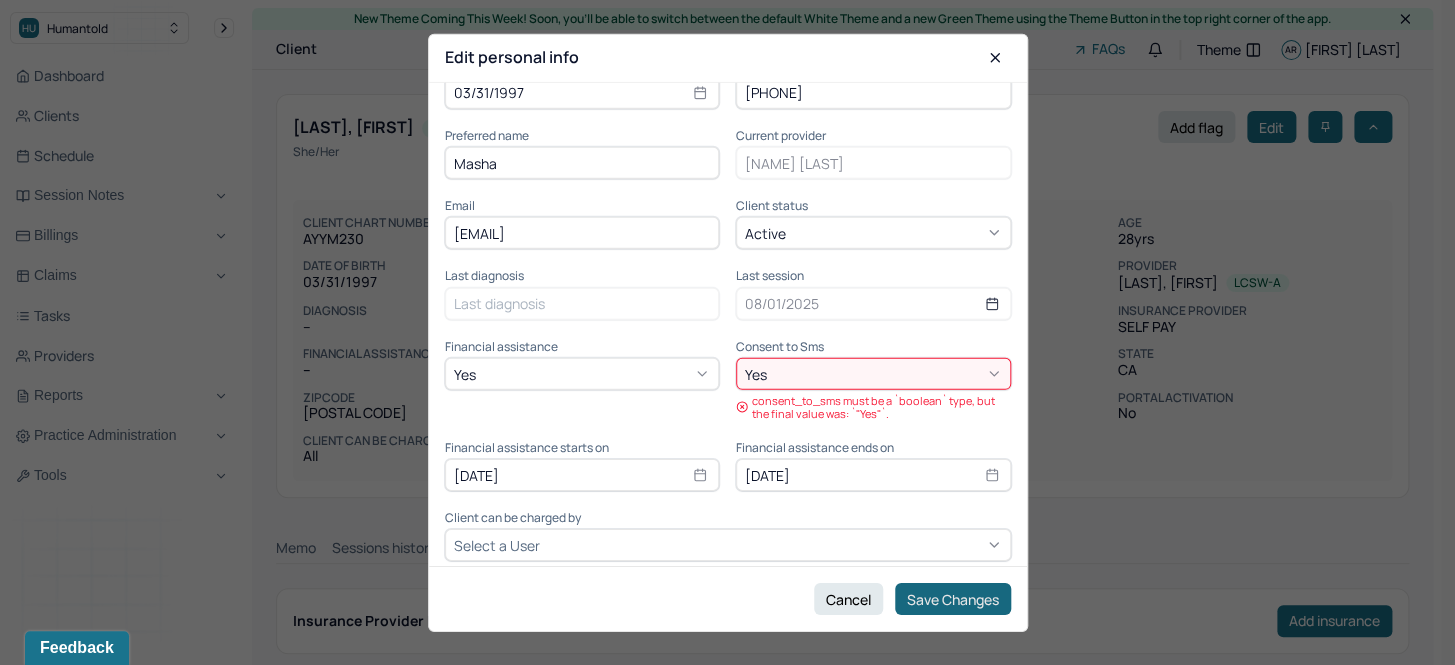 click on "Save Changes" at bounding box center [953, 599] 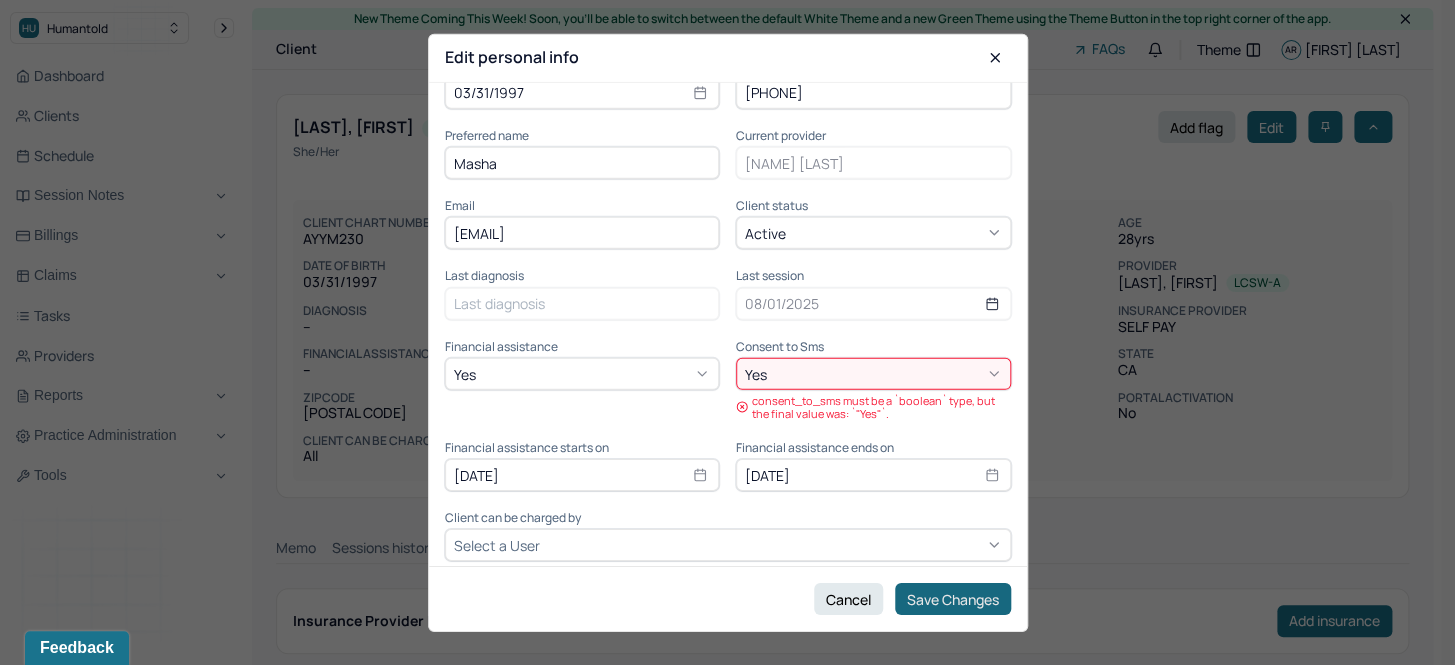 click on "Save Changes" at bounding box center [953, 599] 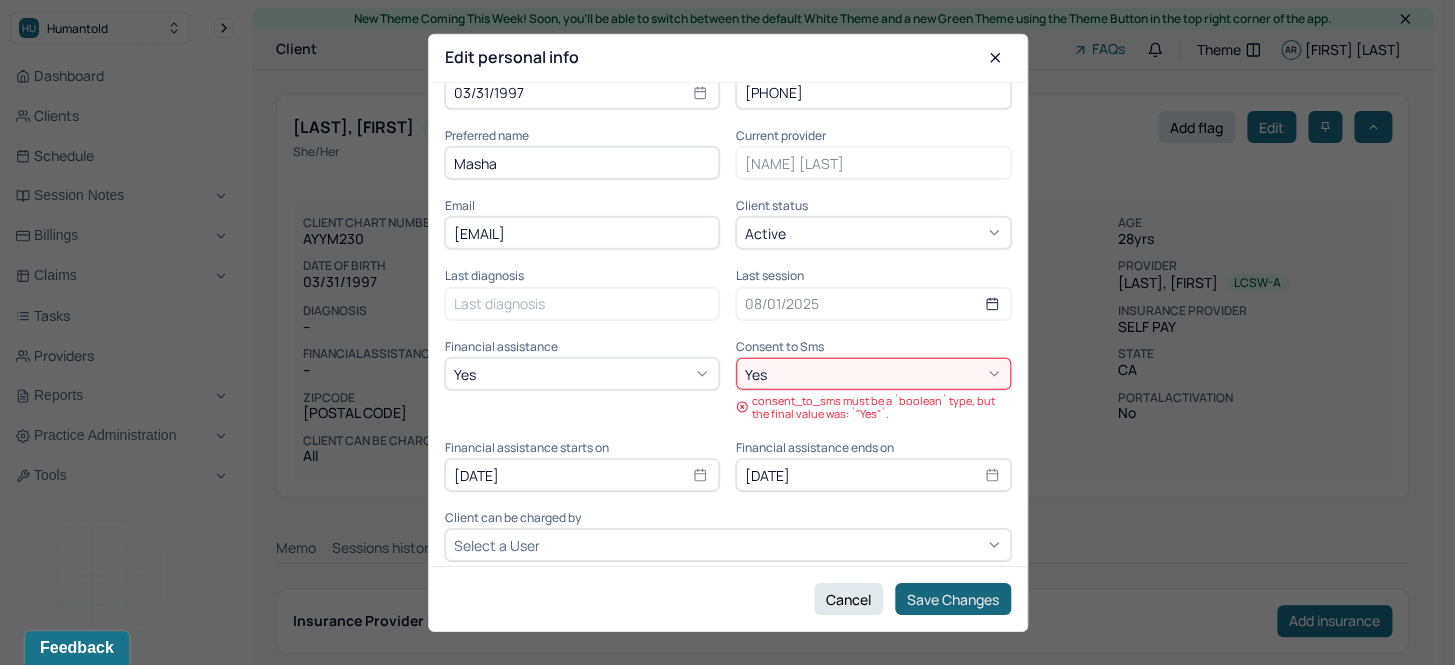 click on "Save Changes" at bounding box center [953, 599] 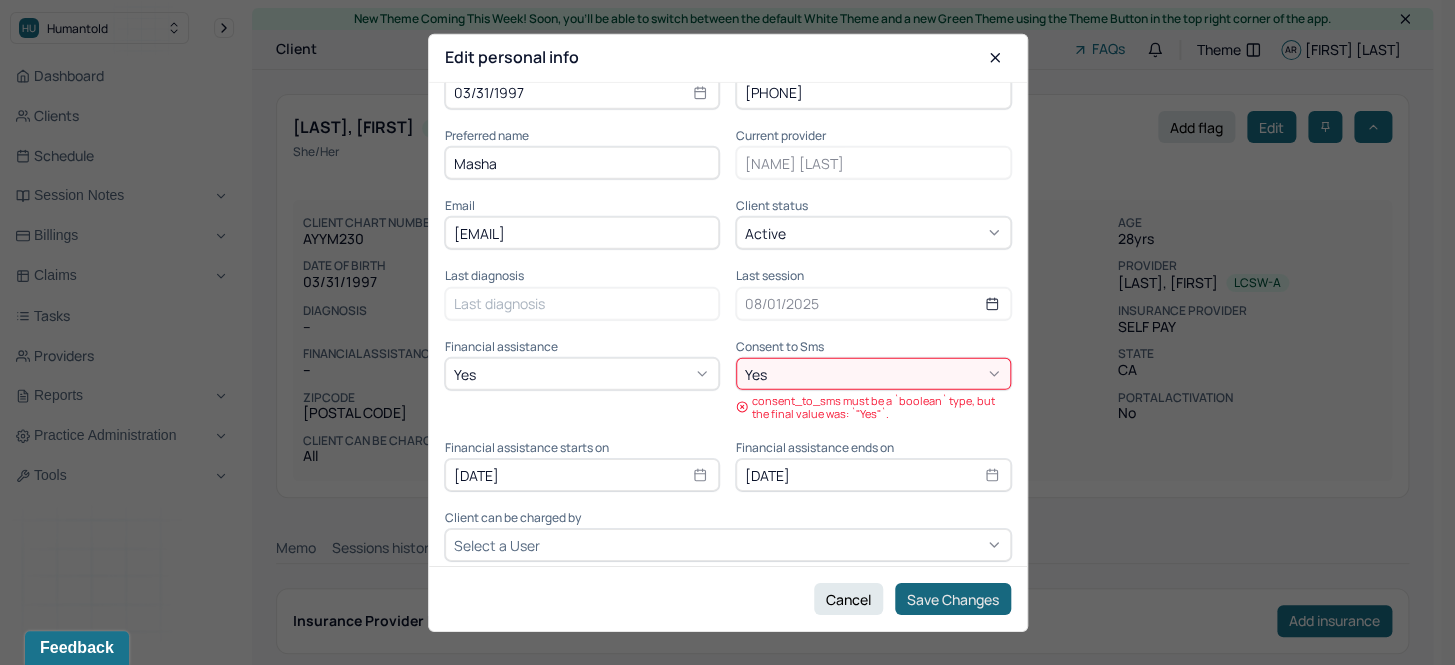 click on "Save Changes" at bounding box center (953, 599) 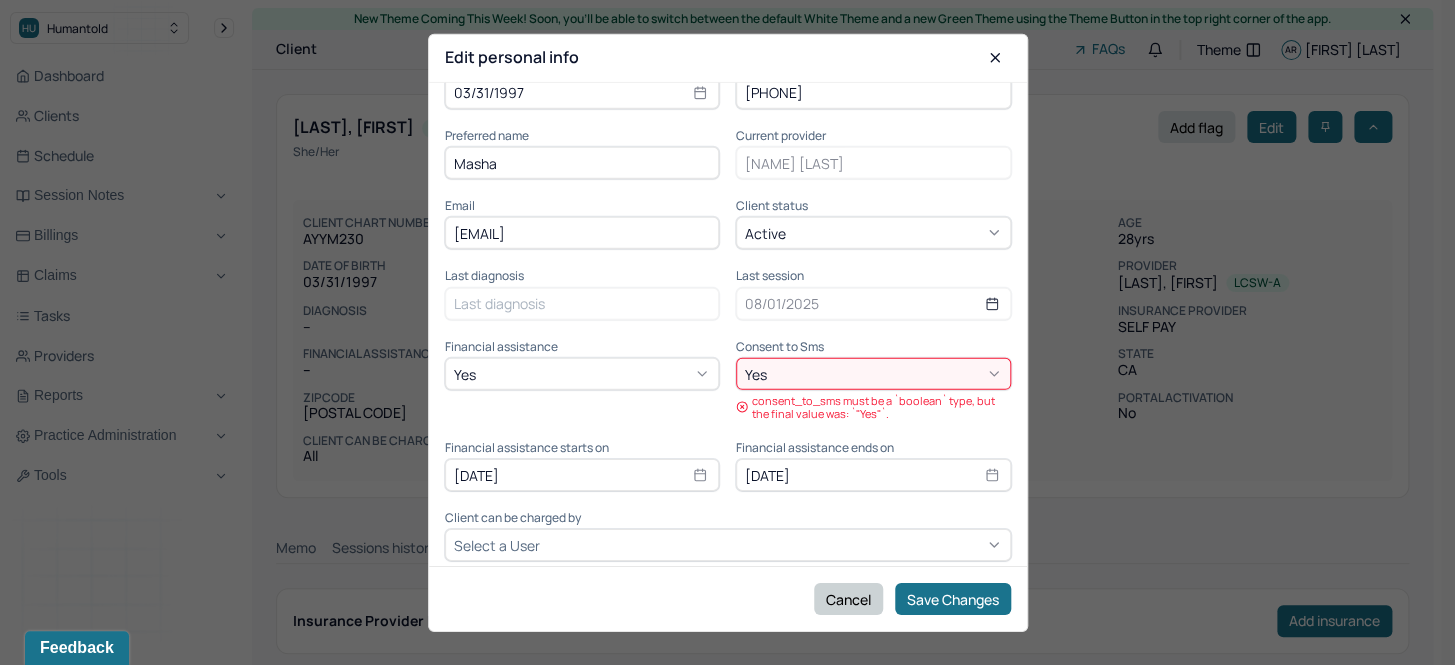 click on "Cancel" at bounding box center (848, 599) 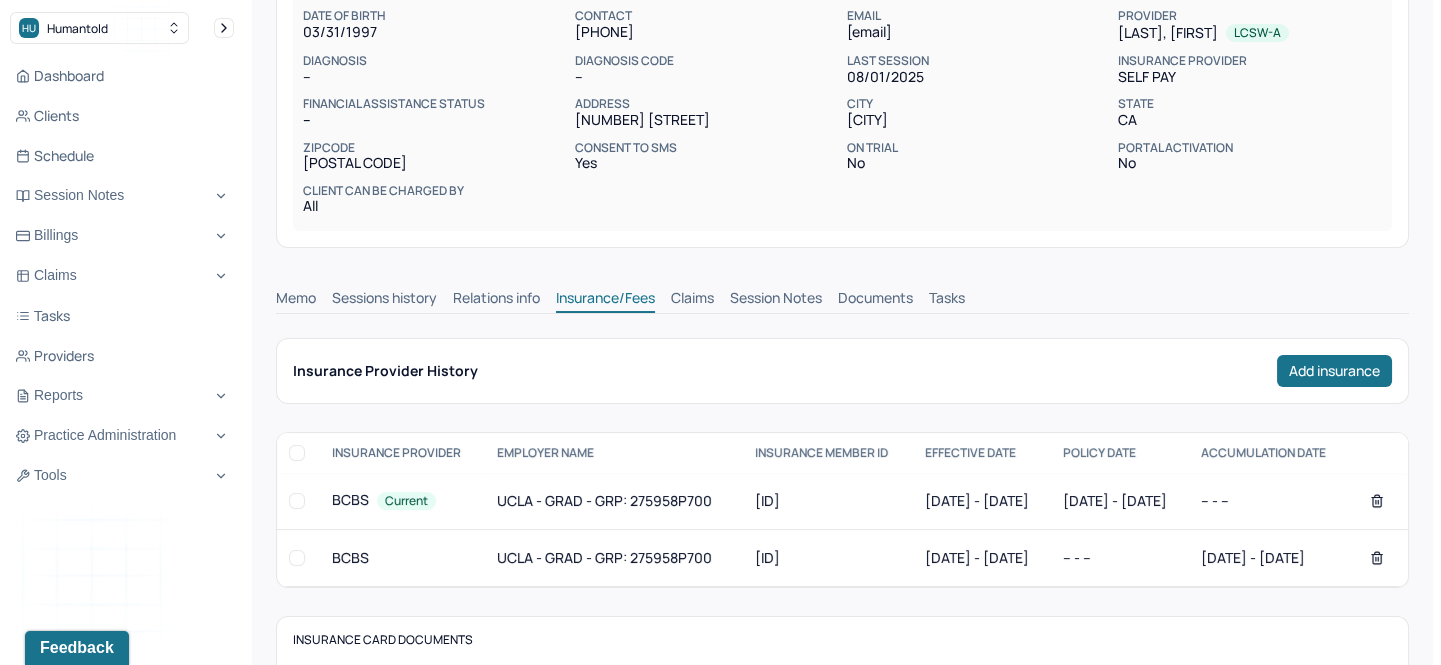 scroll, scrollTop: 0, scrollLeft: 0, axis: both 